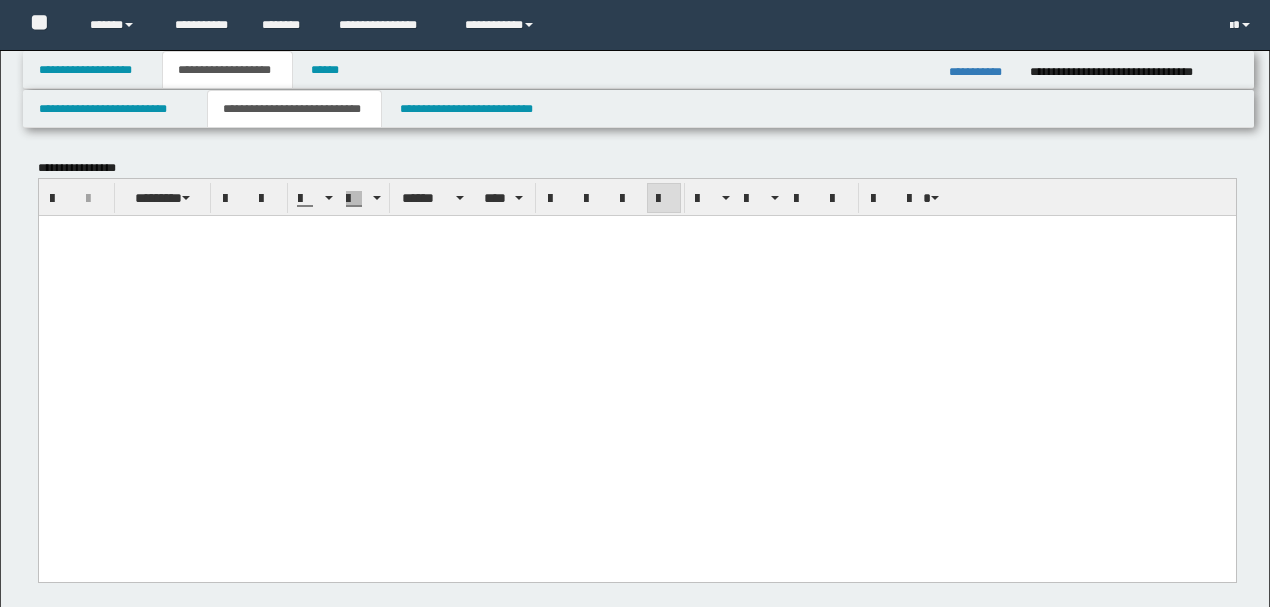 scroll, scrollTop: 0, scrollLeft: 0, axis: both 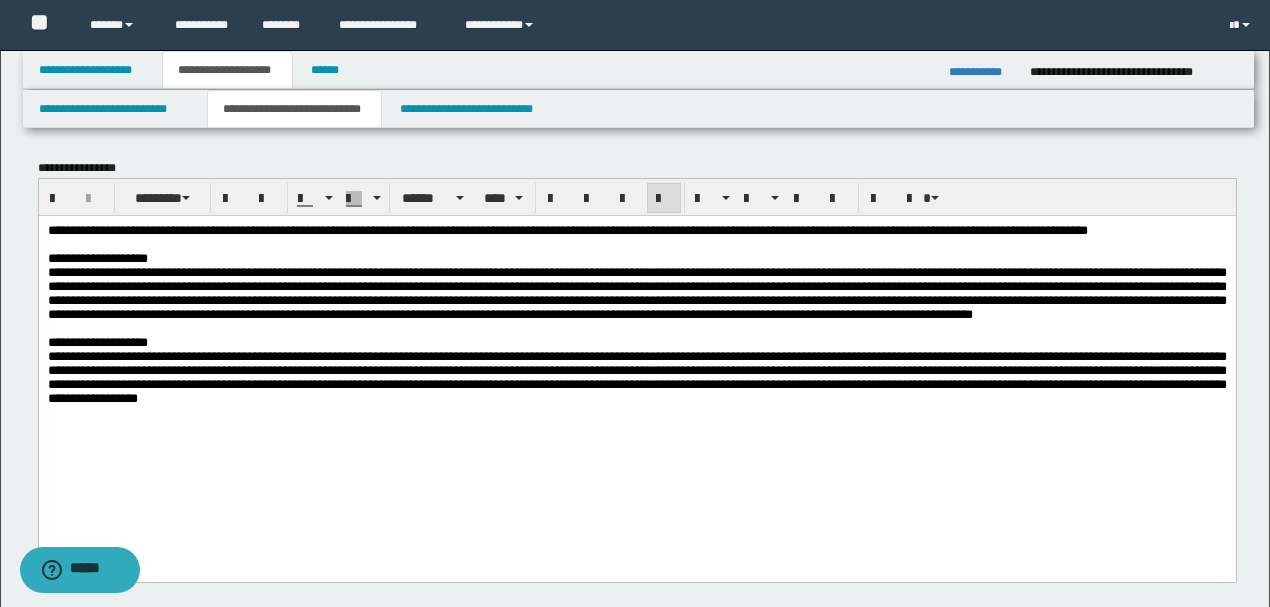 click on "**********" at bounding box center (636, 292) 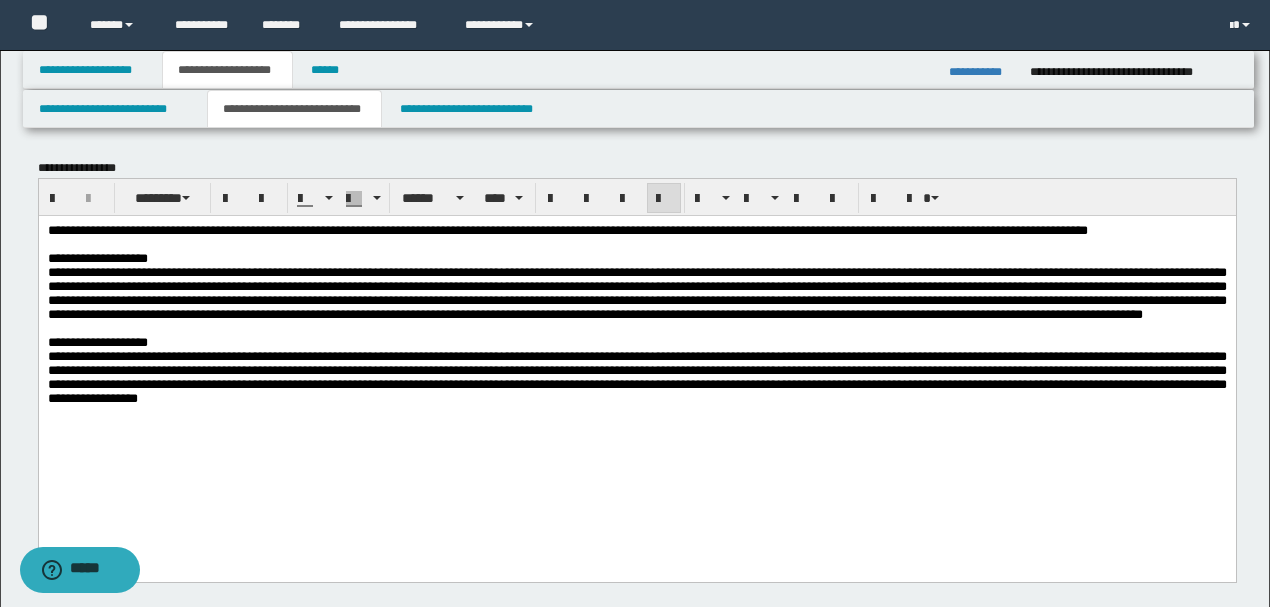 click on "**********" at bounding box center [636, 292] 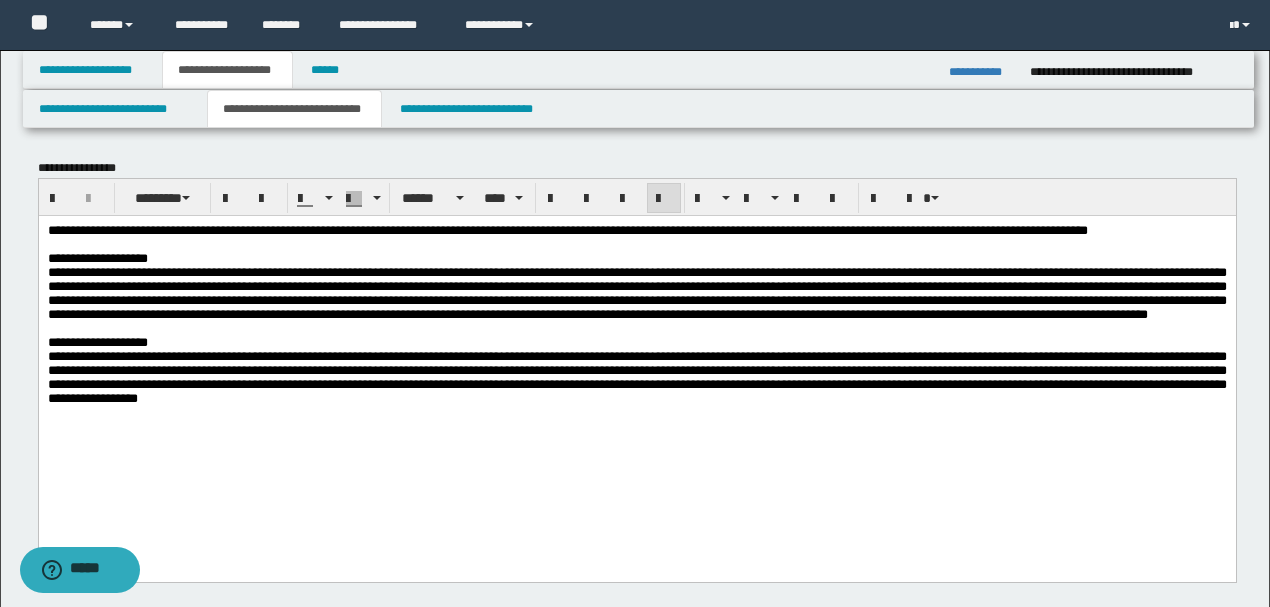 click on "**********" at bounding box center (636, 292) 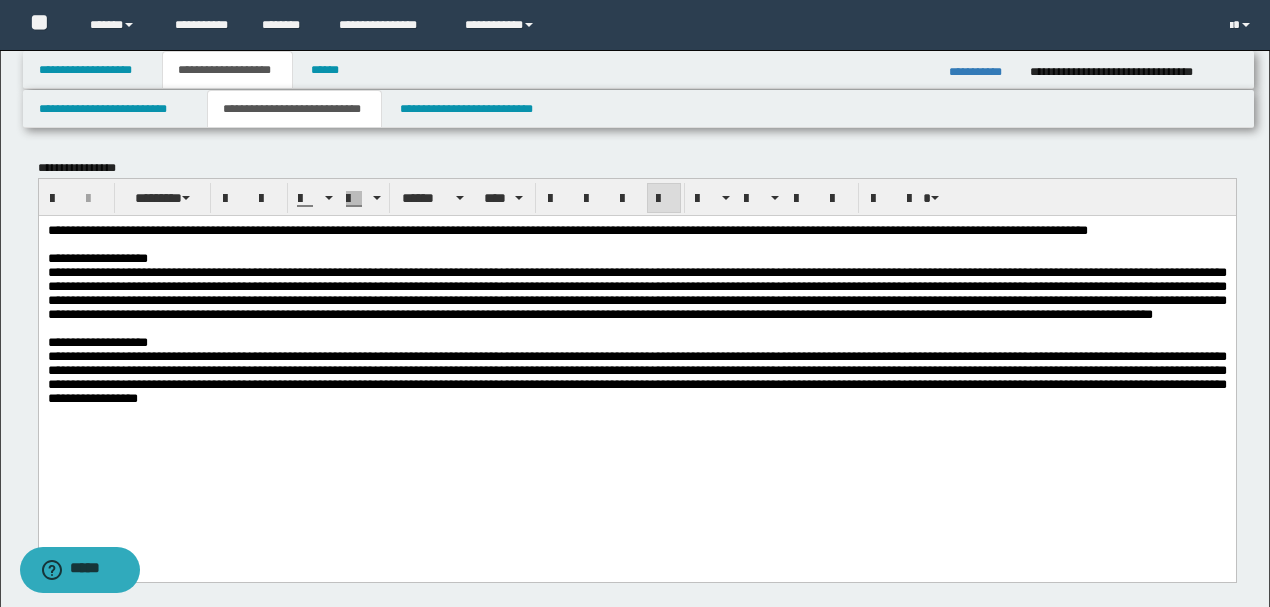 click on "**********" at bounding box center (636, 292) 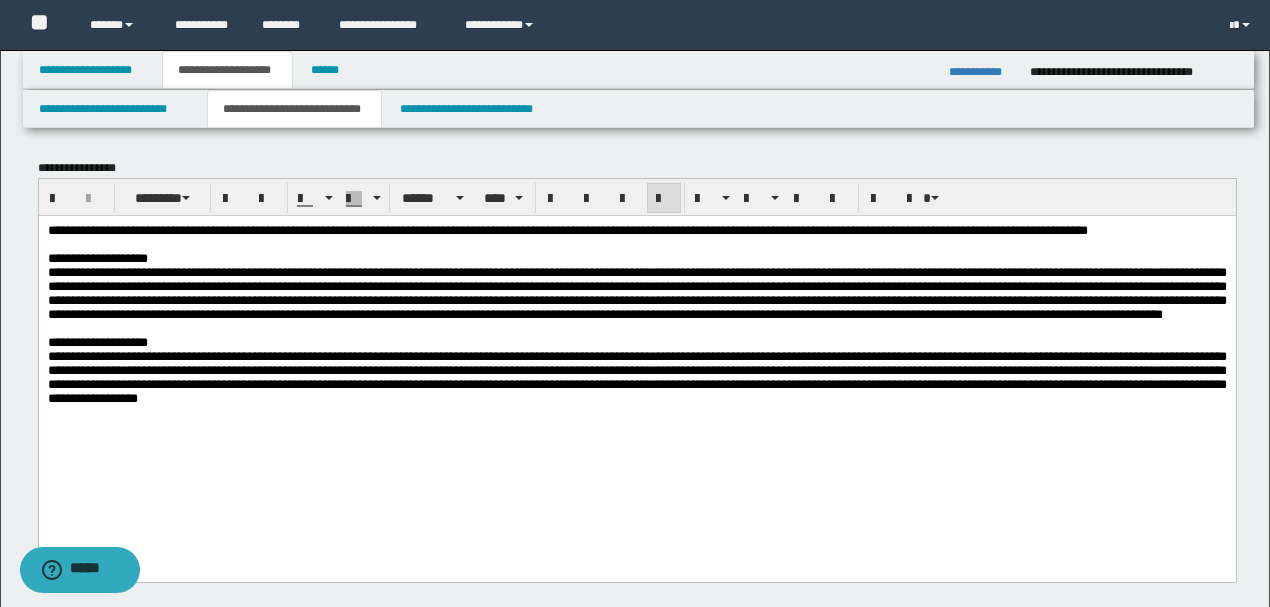 click on "**********" at bounding box center [636, 292] 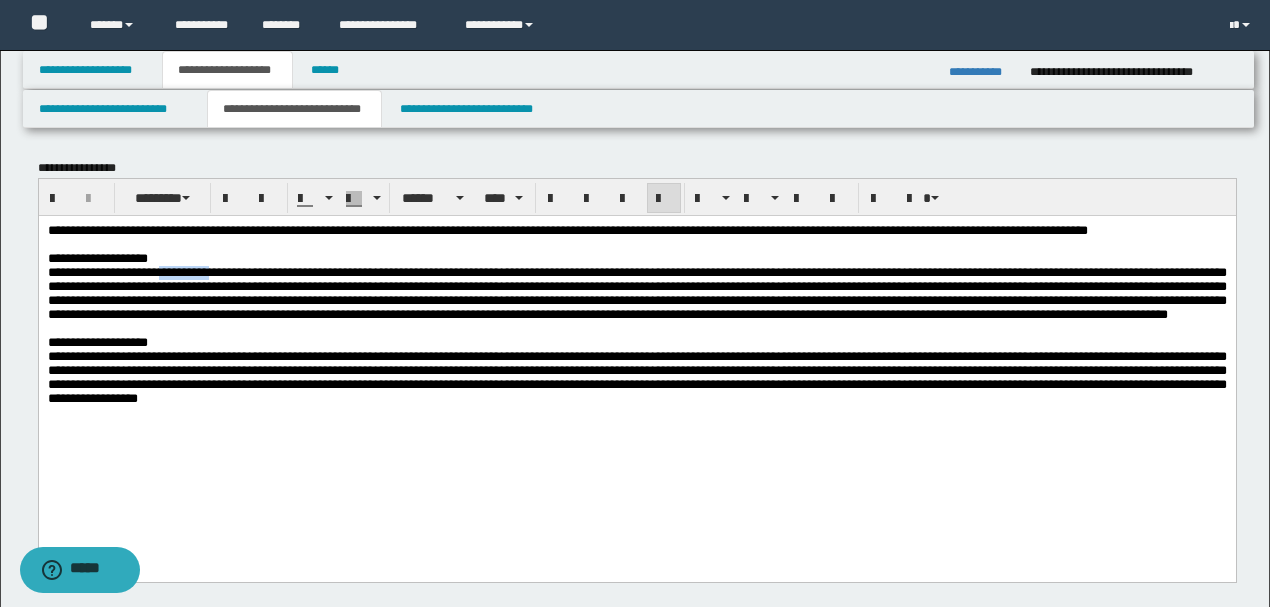 drag, startPoint x: 170, startPoint y: 296, endPoint x: 240, endPoint y: 294, distance: 70.028564 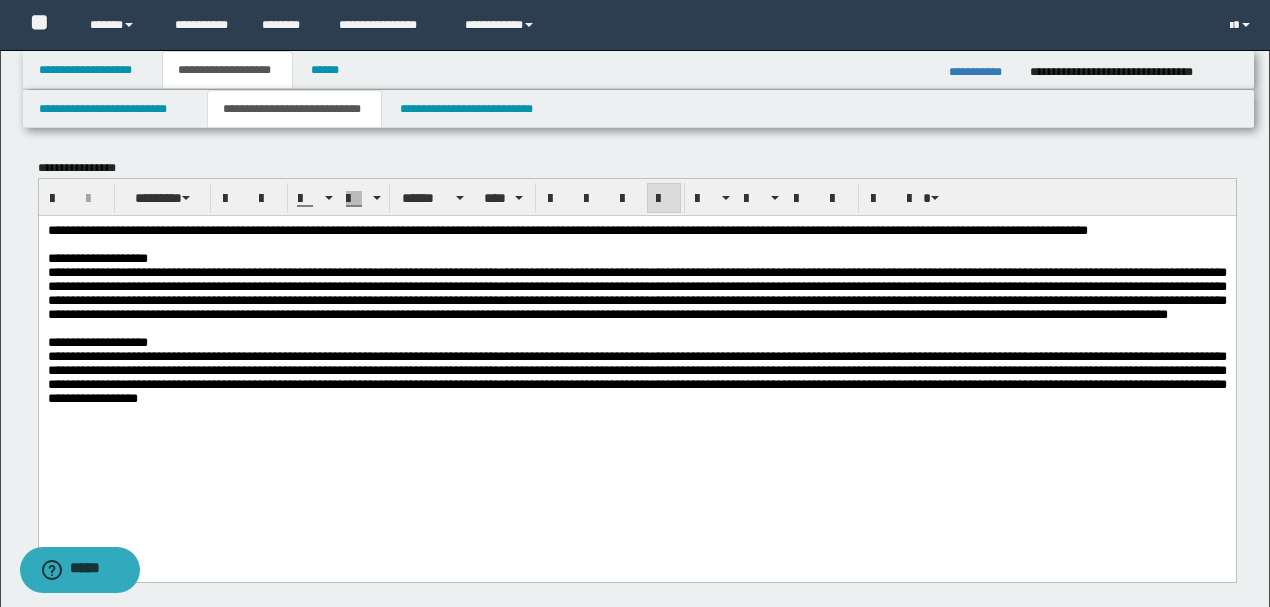 click on "**********" at bounding box center (657, 229) 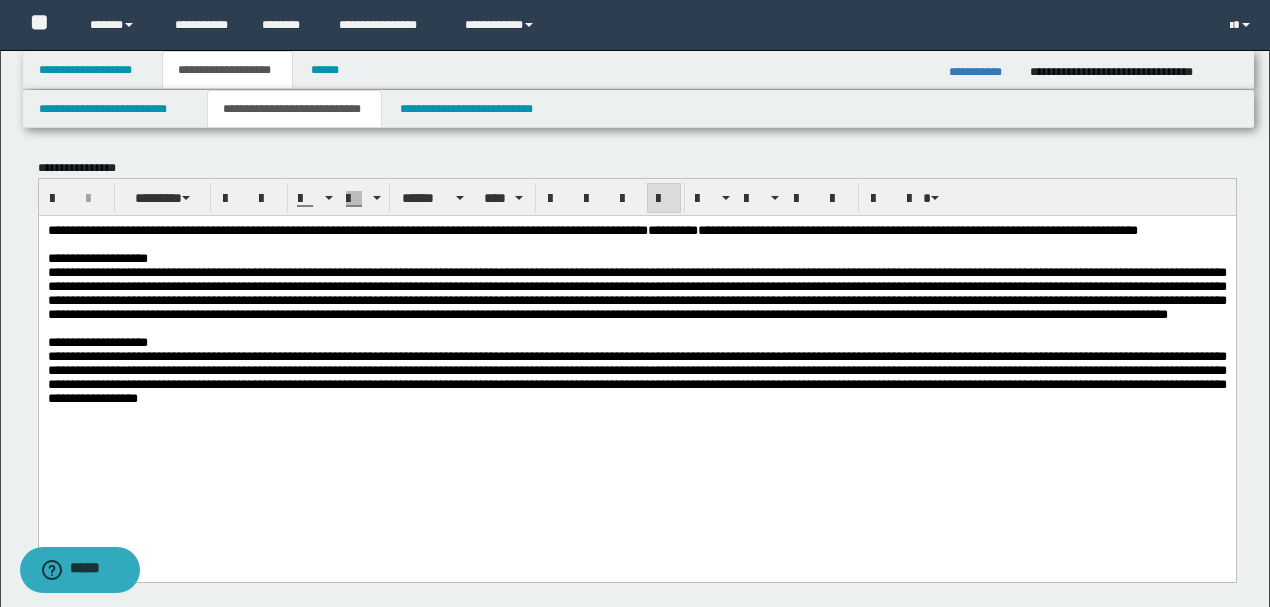 click on "**********" at bounding box center (672, 229) 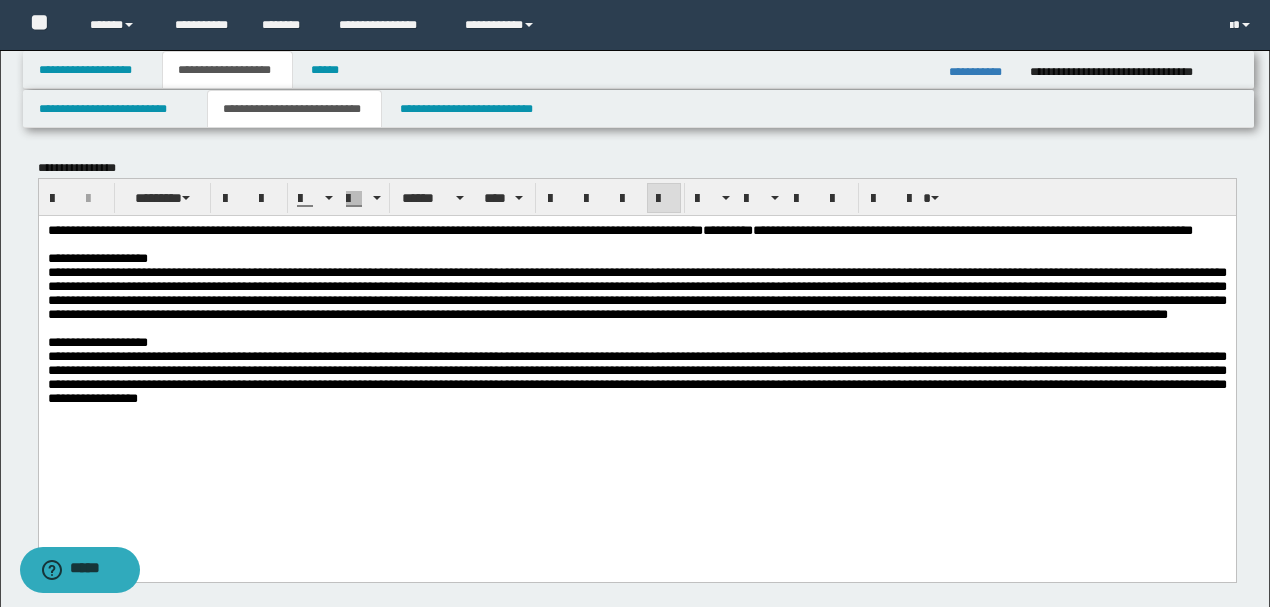 click on "**********" at bounding box center (727, 229) 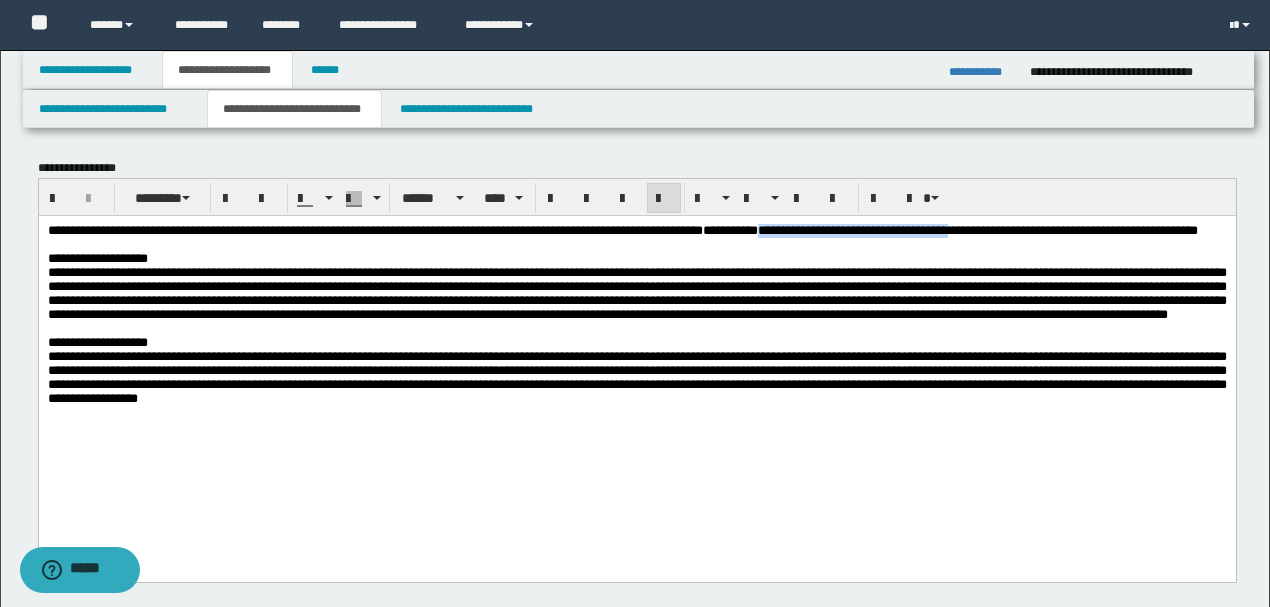 drag, startPoint x: 985, startPoint y: 231, endPoint x: 1221, endPoint y: 228, distance: 236.01907 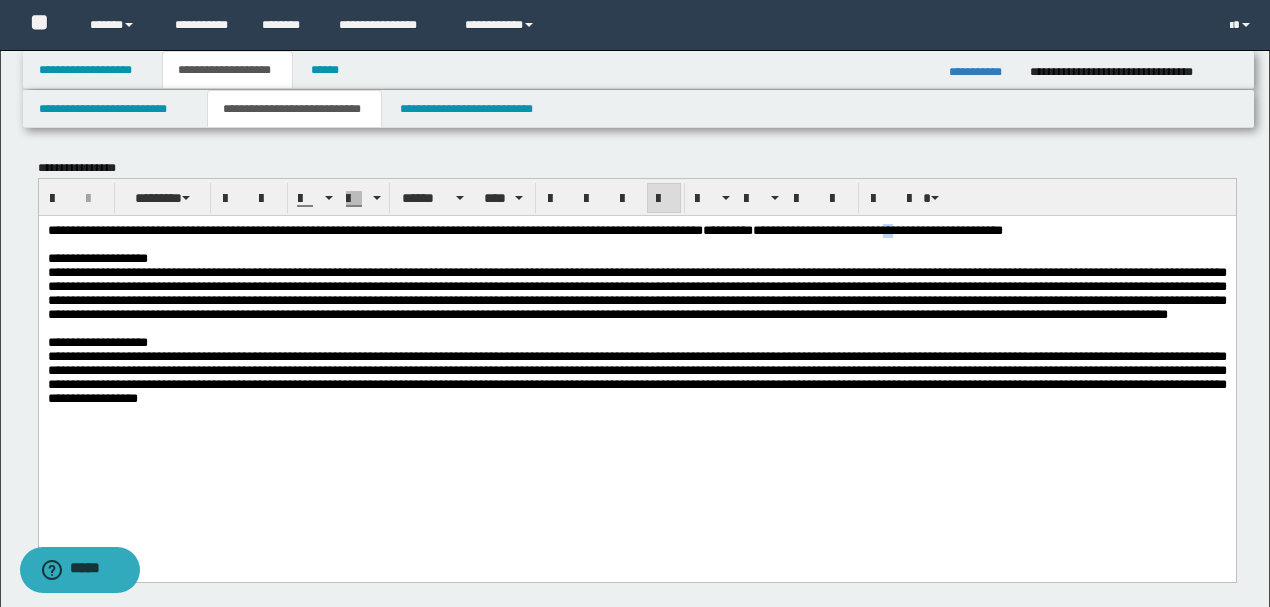 click on "**********" at bounding box center (614, 229) 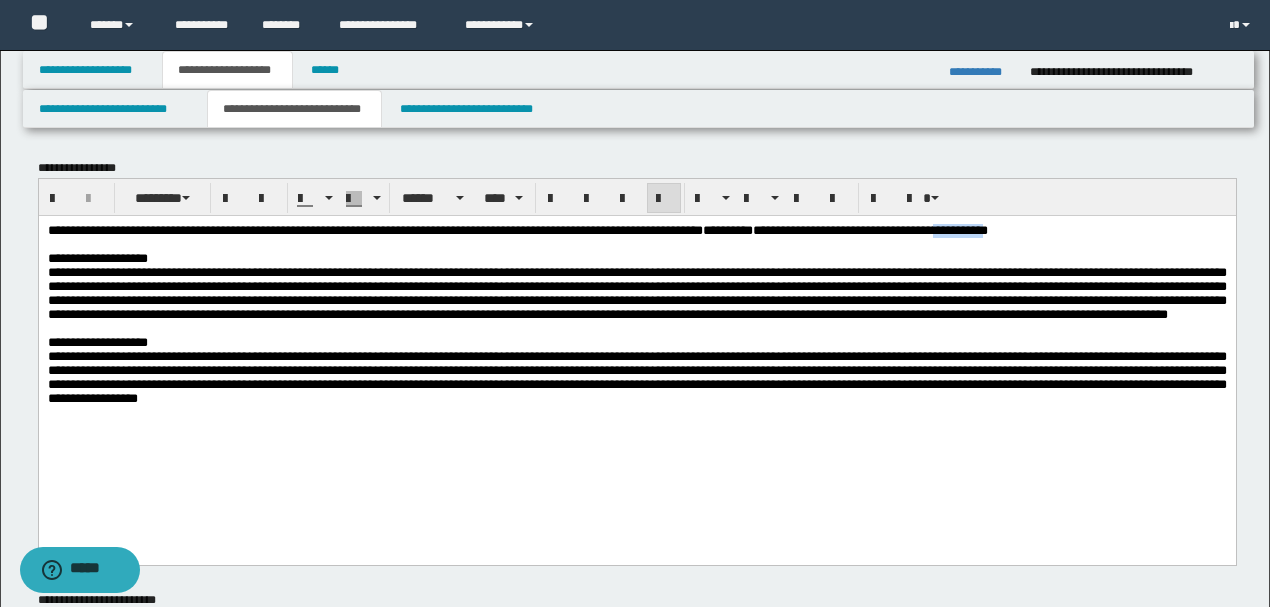 drag, startPoint x: 1157, startPoint y: 231, endPoint x: 1214, endPoint y: 226, distance: 57.21888 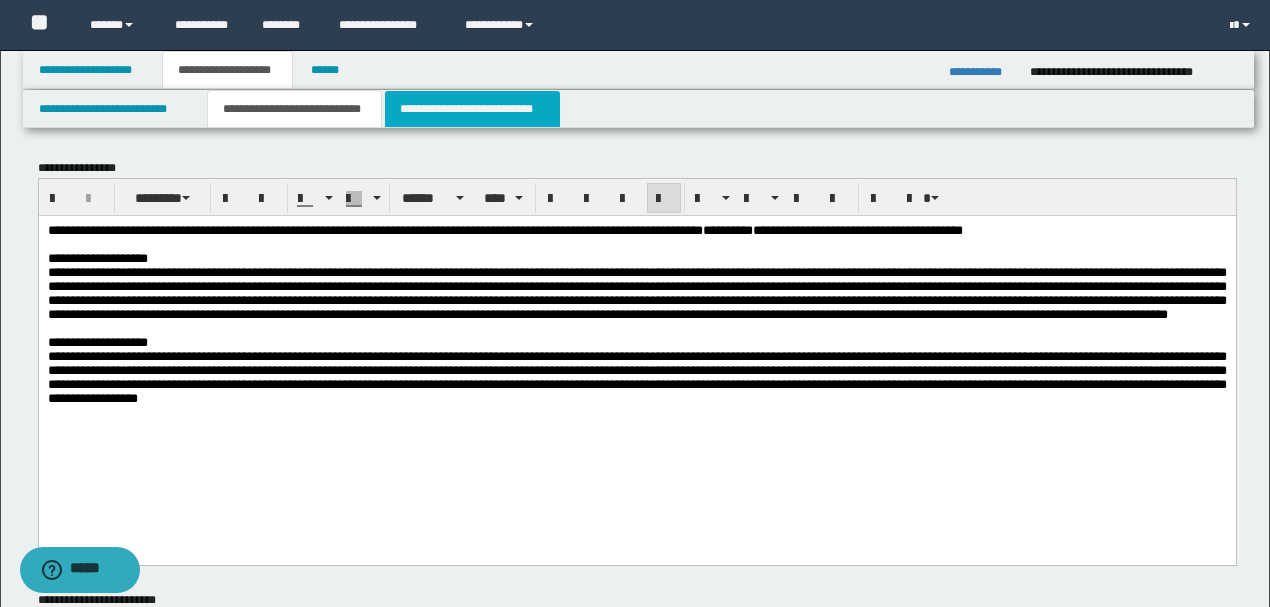 click on "**********" at bounding box center (472, 109) 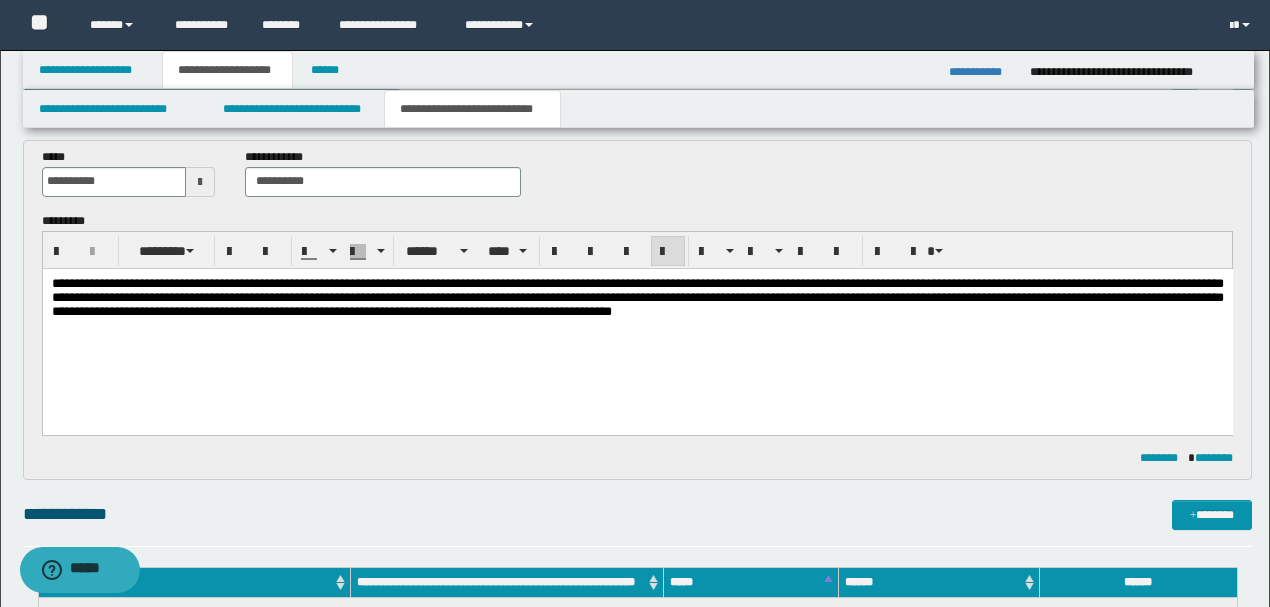 scroll, scrollTop: 0, scrollLeft: 0, axis: both 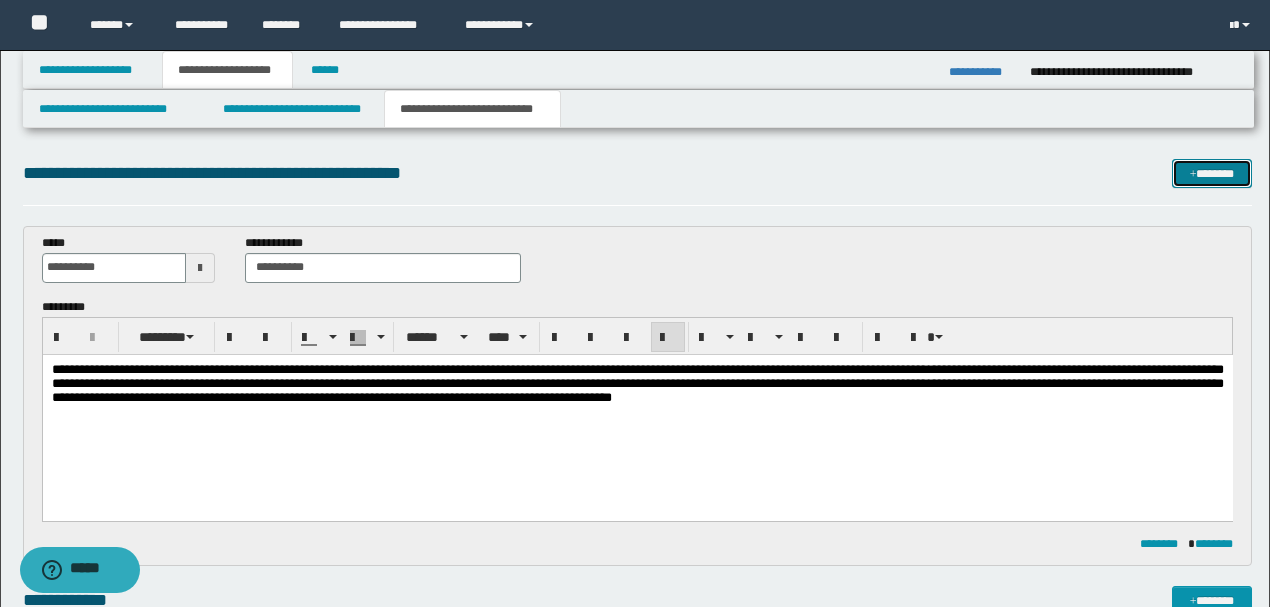 click on "*******" at bounding box center [1211, 173] 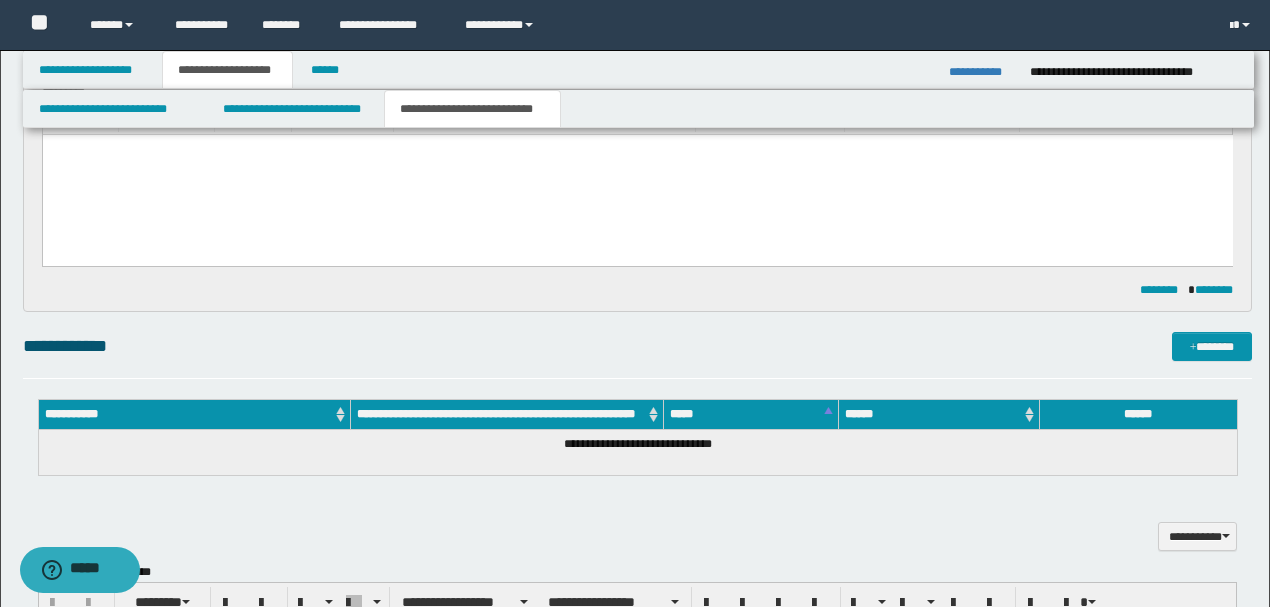 scroll, scrollTop: 779, scrollLeft: 0, axis: vertical 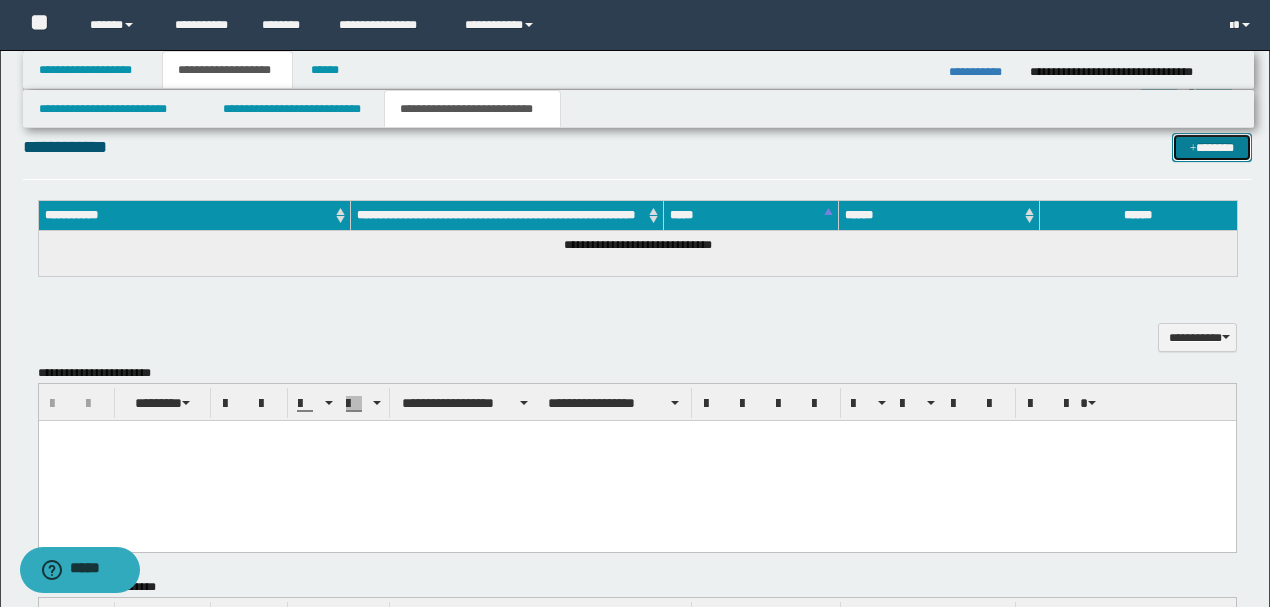 click on "*******" at bounding box center (1211, 147) 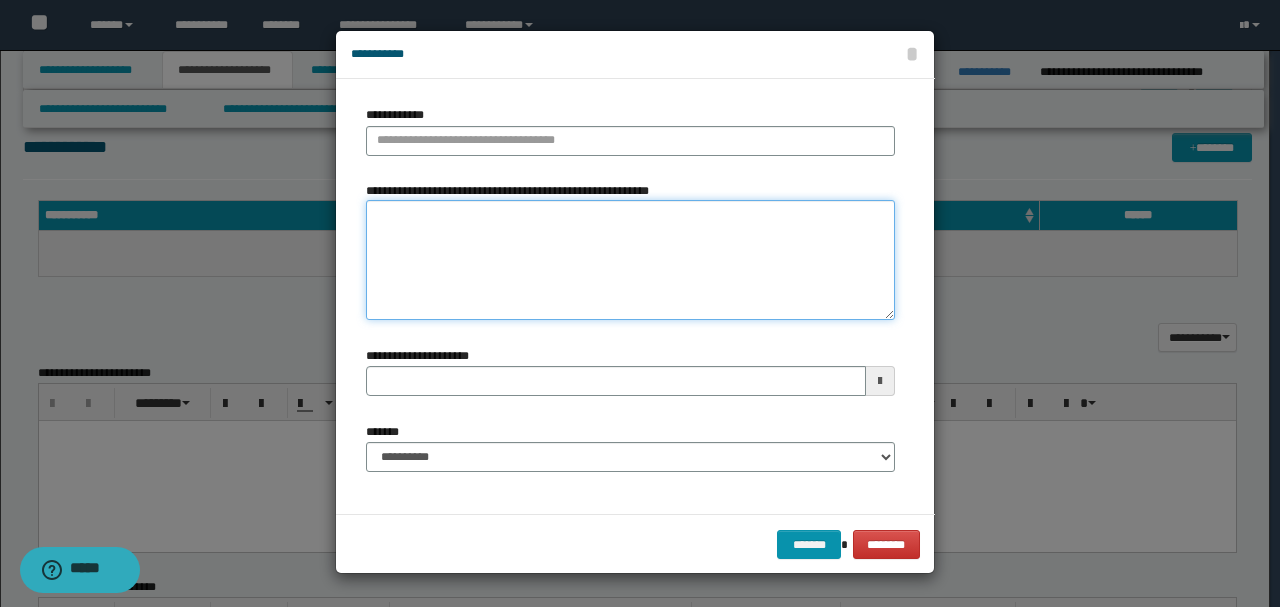 click on "**********" at bounding box center (630, 260) 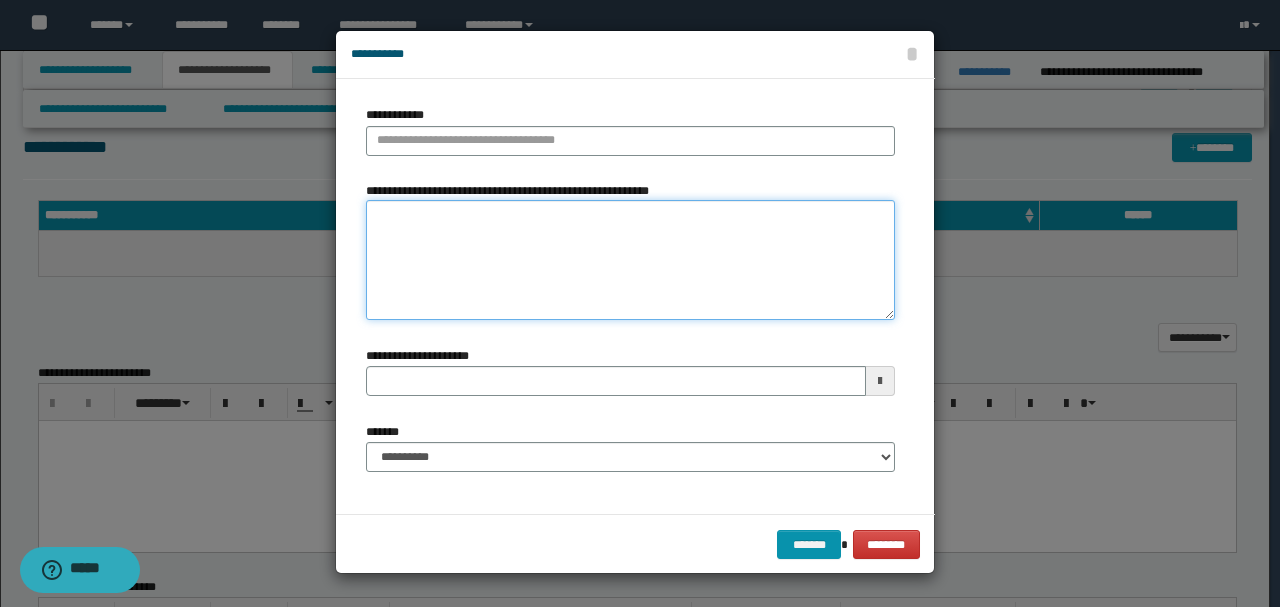 paste on "**********" 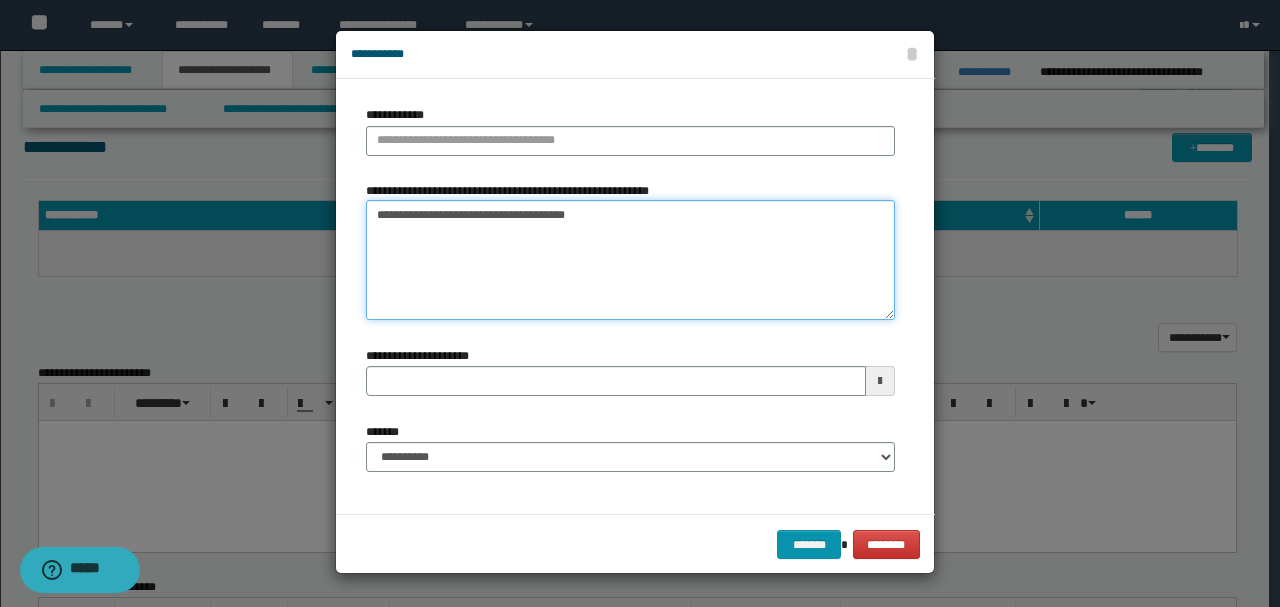 drag, startPoint x: 544, startPoint y: 212, endPoint x: 441, endPoint y: 216, distance: 103.077644 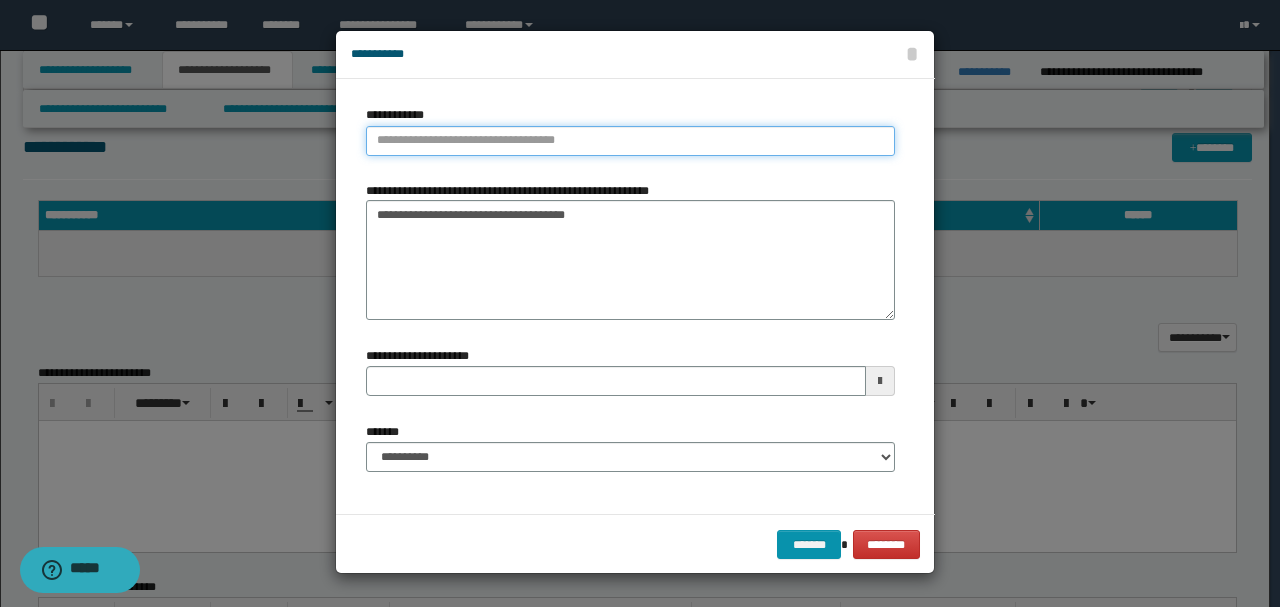 click on "**********" at bounding box center (630, 141) 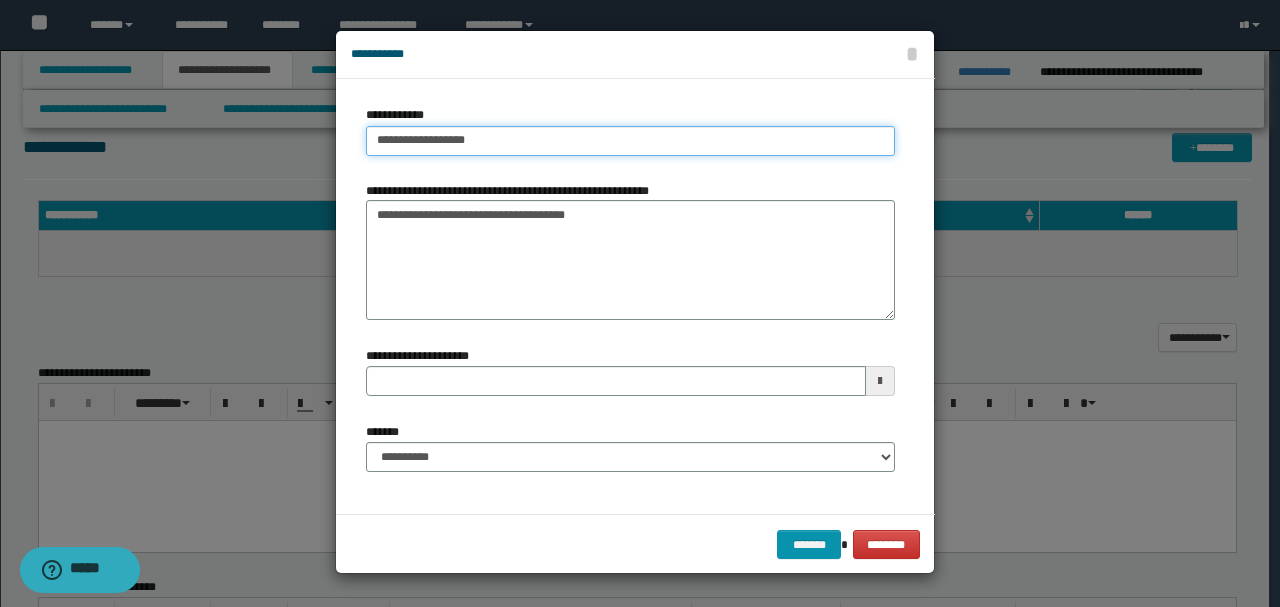 drag, startPoint x: 429, startPoint y: 140, endPoint x: 444, endPoint y: 142, distance: 15.132746 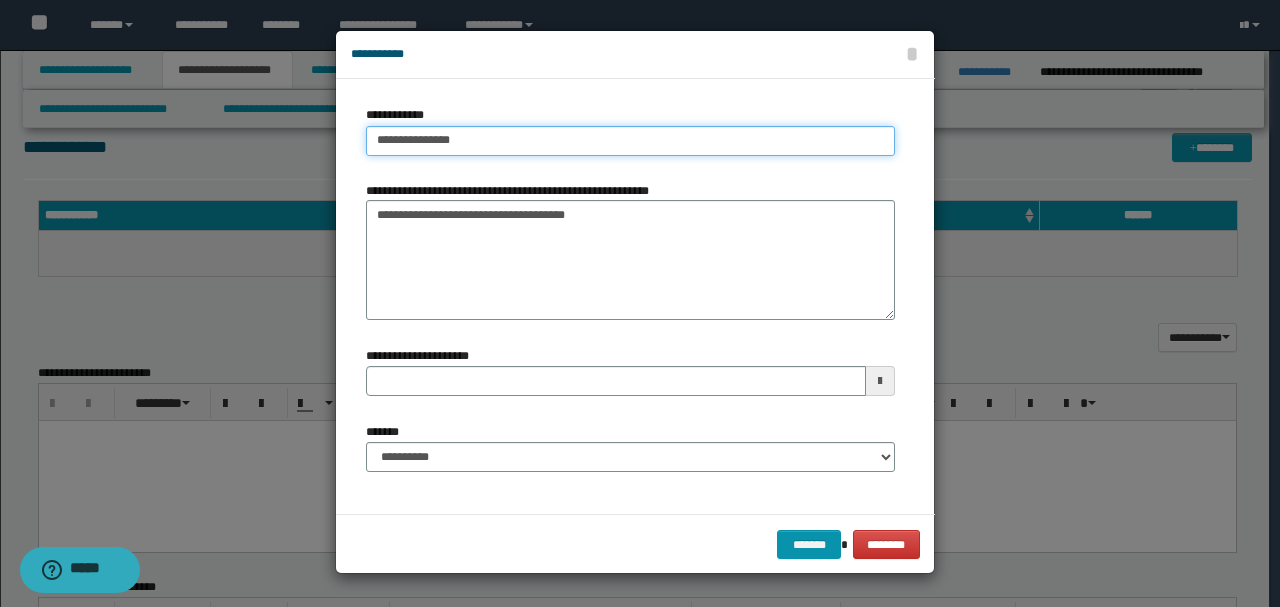 type on "**********" 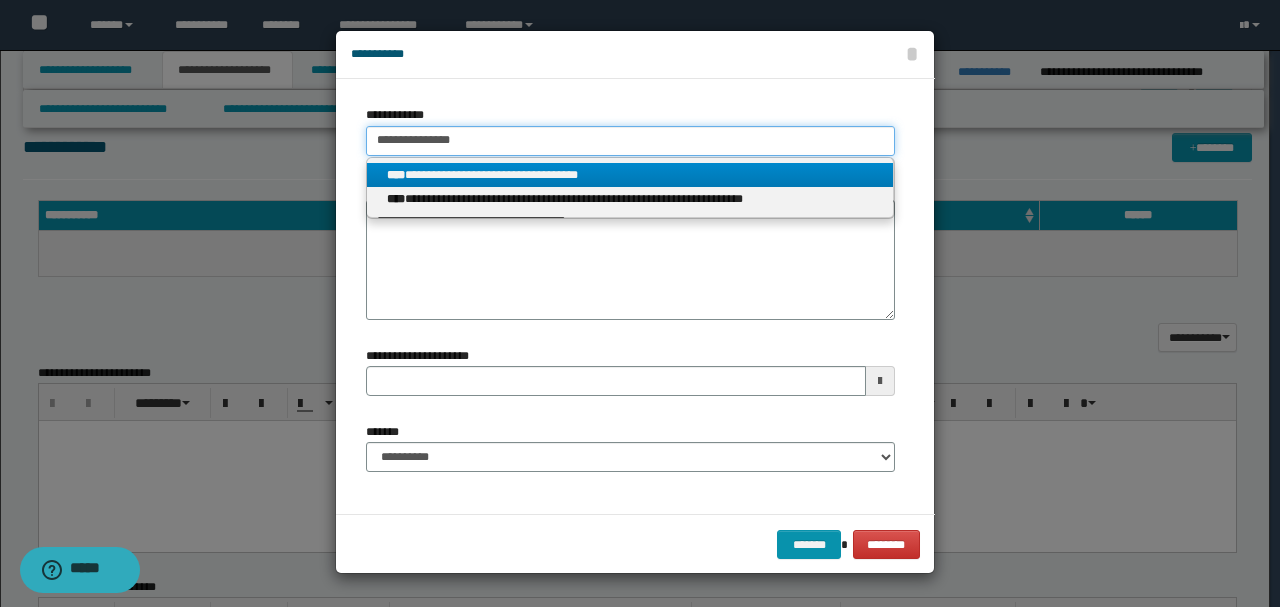 type on "**********" 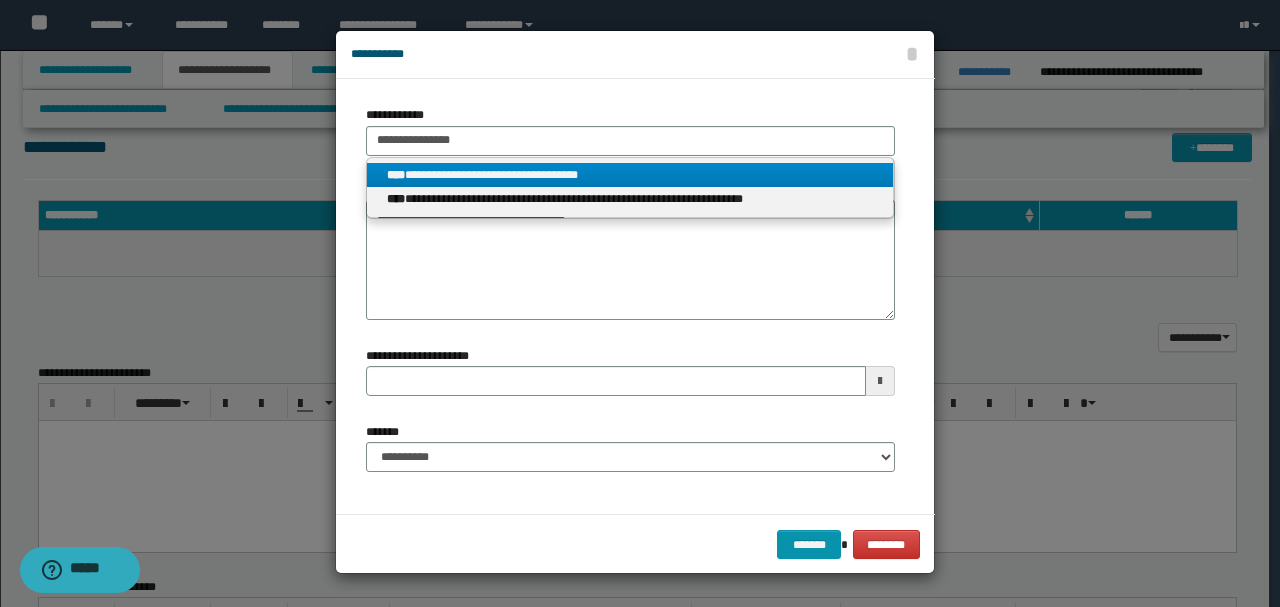 click on "**********" at bounding box center (630, 175) 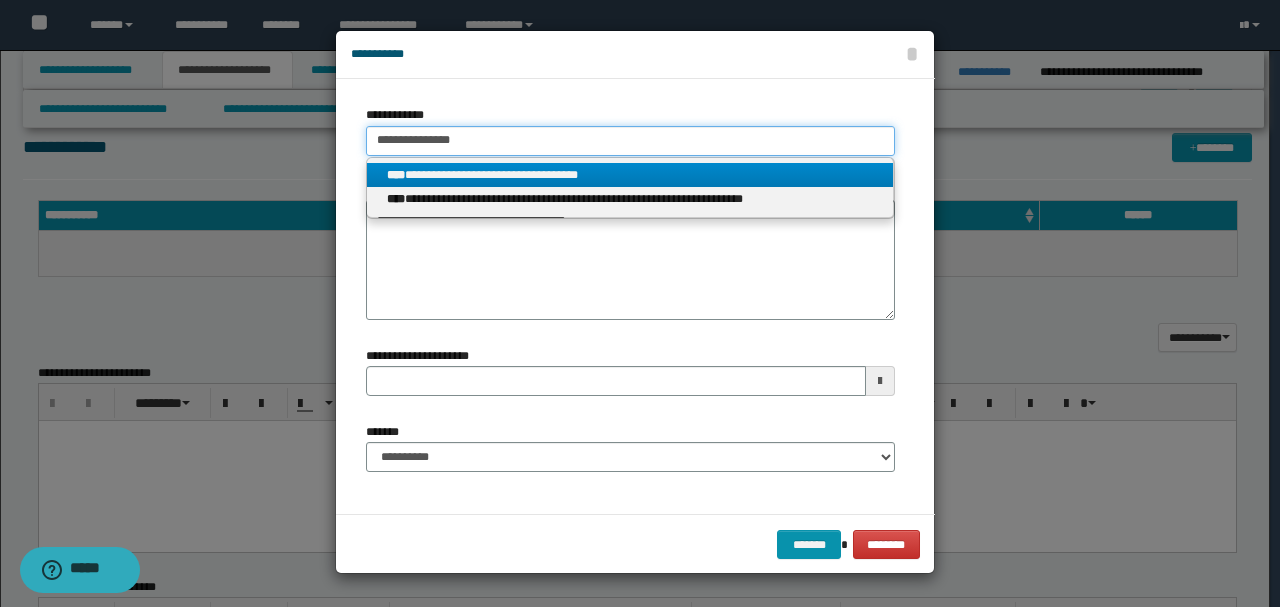 type 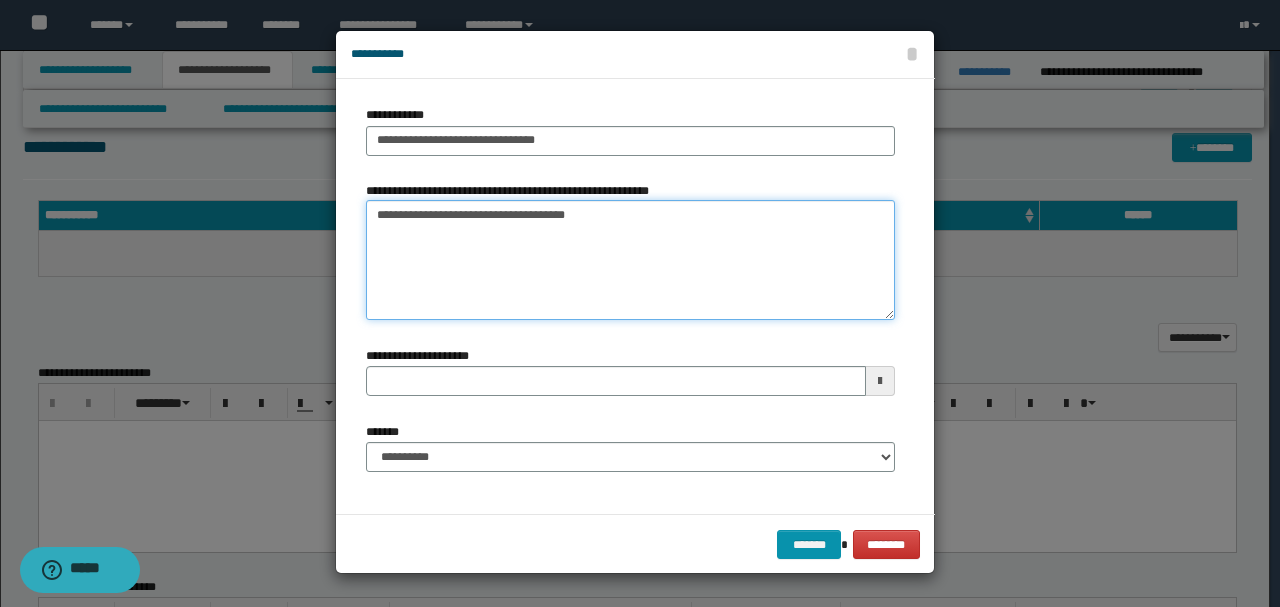 drag, startPoint x: 447, startPoint y: 216, endPoint x: 114, endPoint y: 230, distance: 333.29416 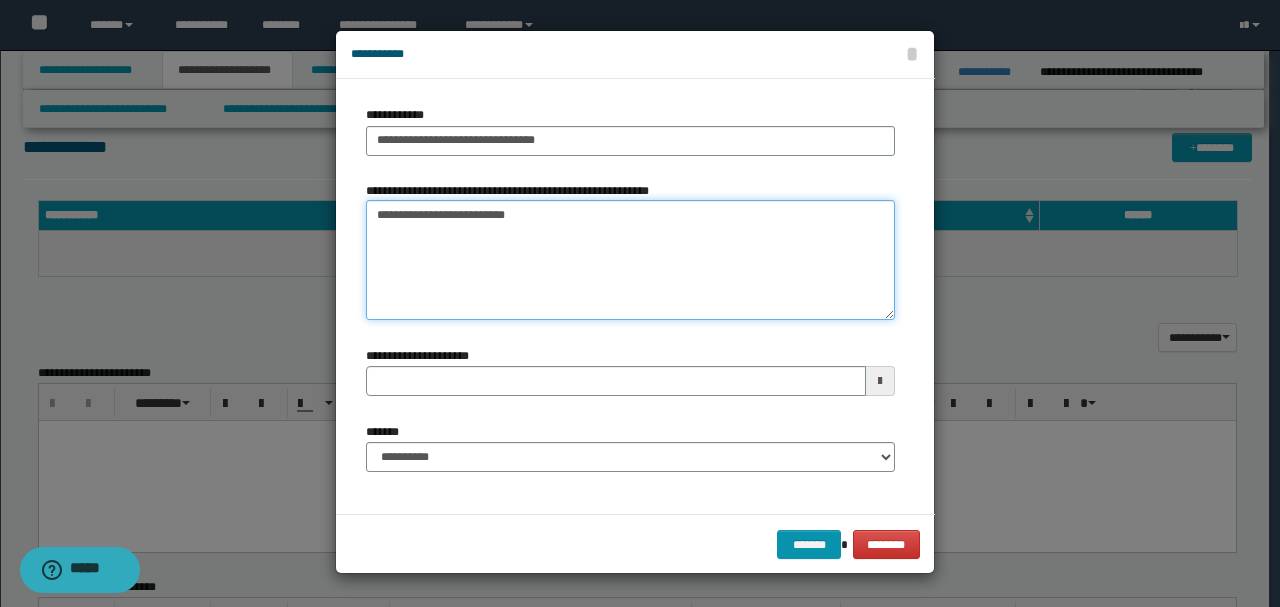type on "**********" 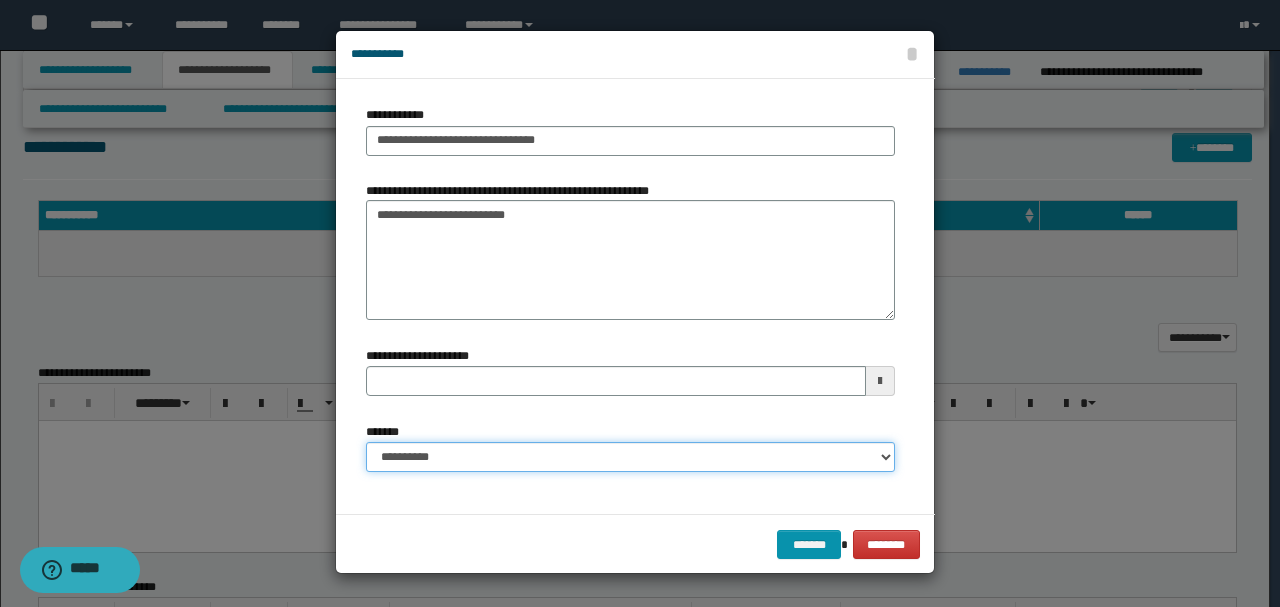 click on "**********" at bounding box center [630, 457] 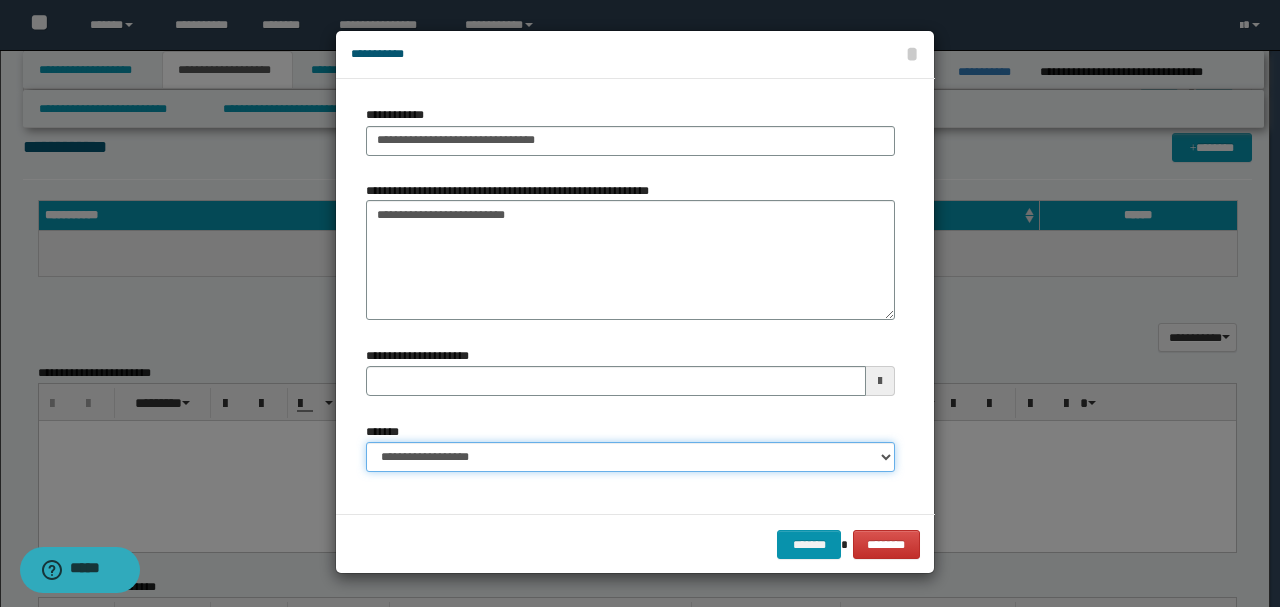 click on "**********" at bounding box center [630, 457] 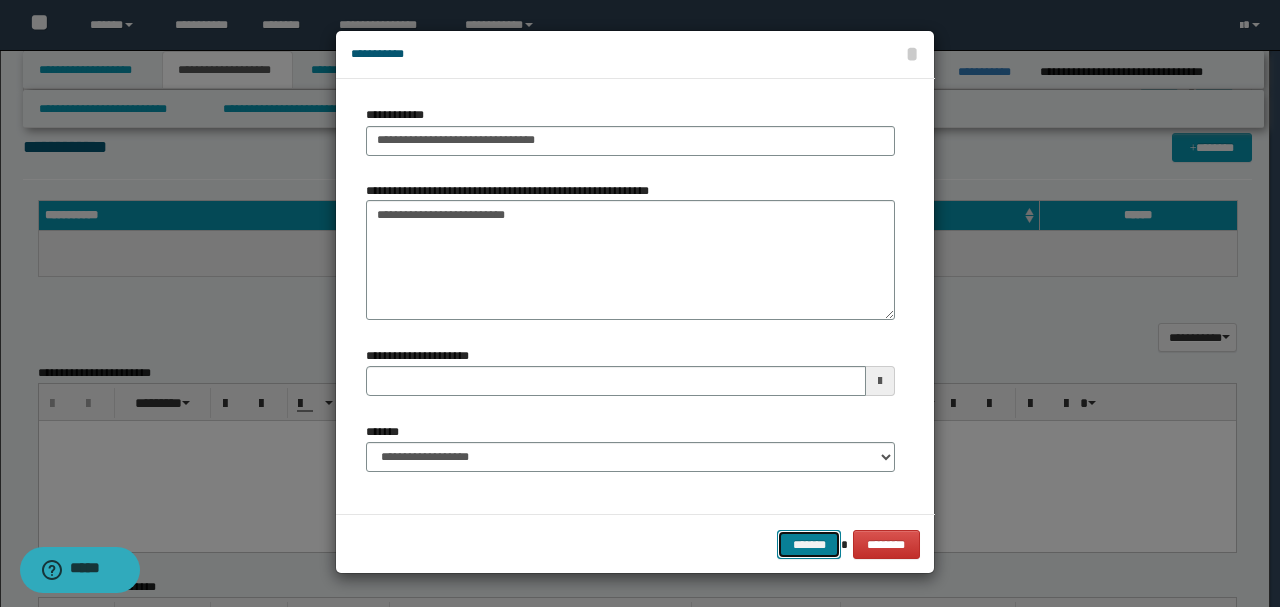 click on "*******" at bounding box center [809, 544] 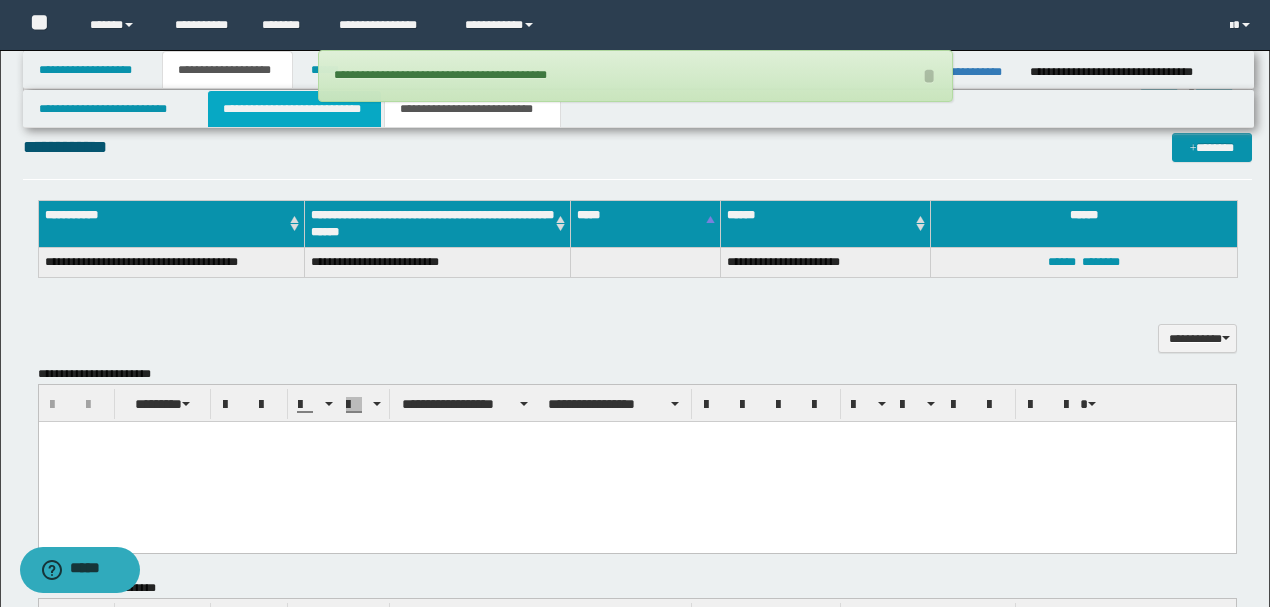 click on "**********" at bounding box center [294, 109] 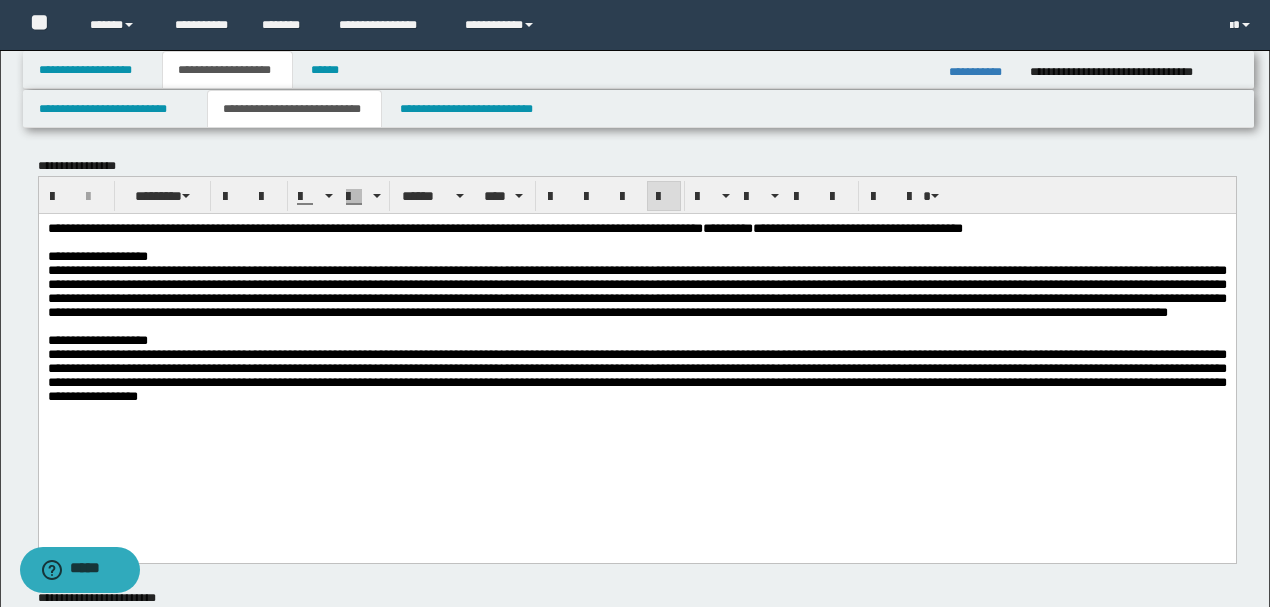 scroll, scrollTop: 0, scrollLeft: 0, axis: both 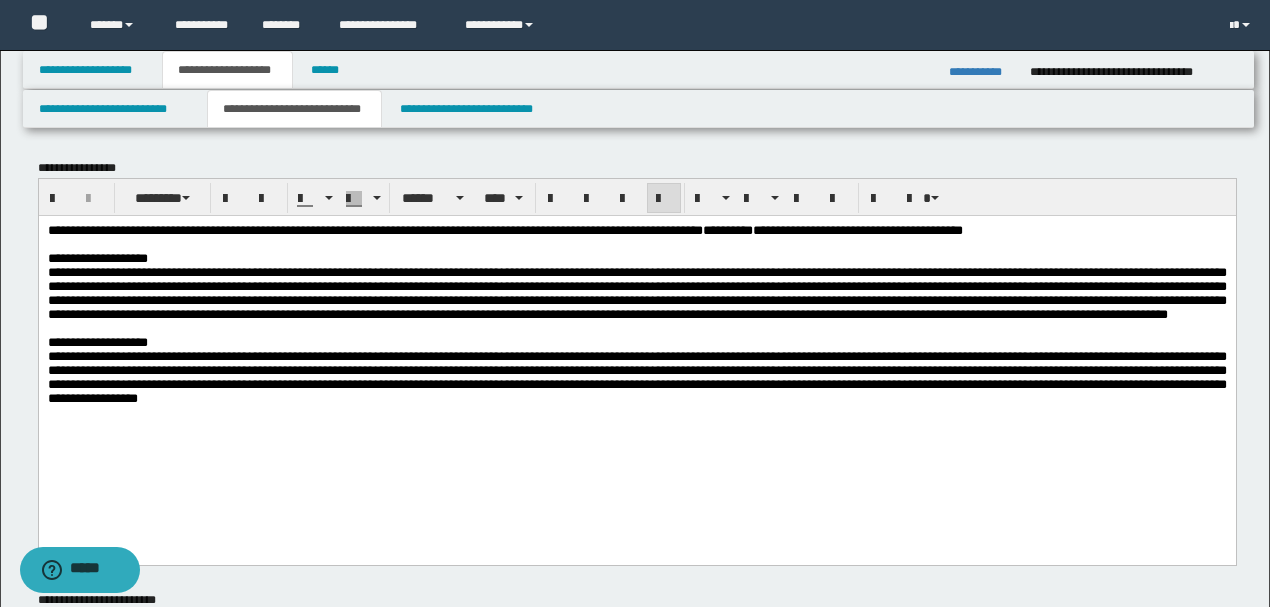 click on "**********" at bounding box center (97, 257) 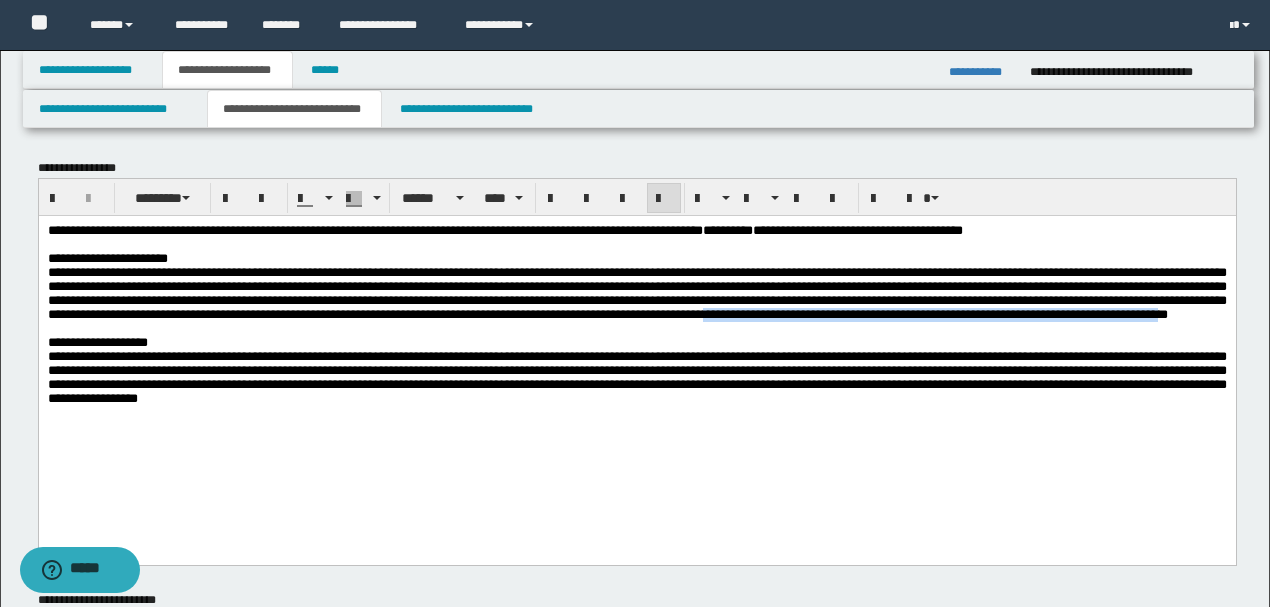 drag, startPoint x: 446, startPoint y: 344, endPoint x: 986, endPoint y: 347, distance: 540.00836 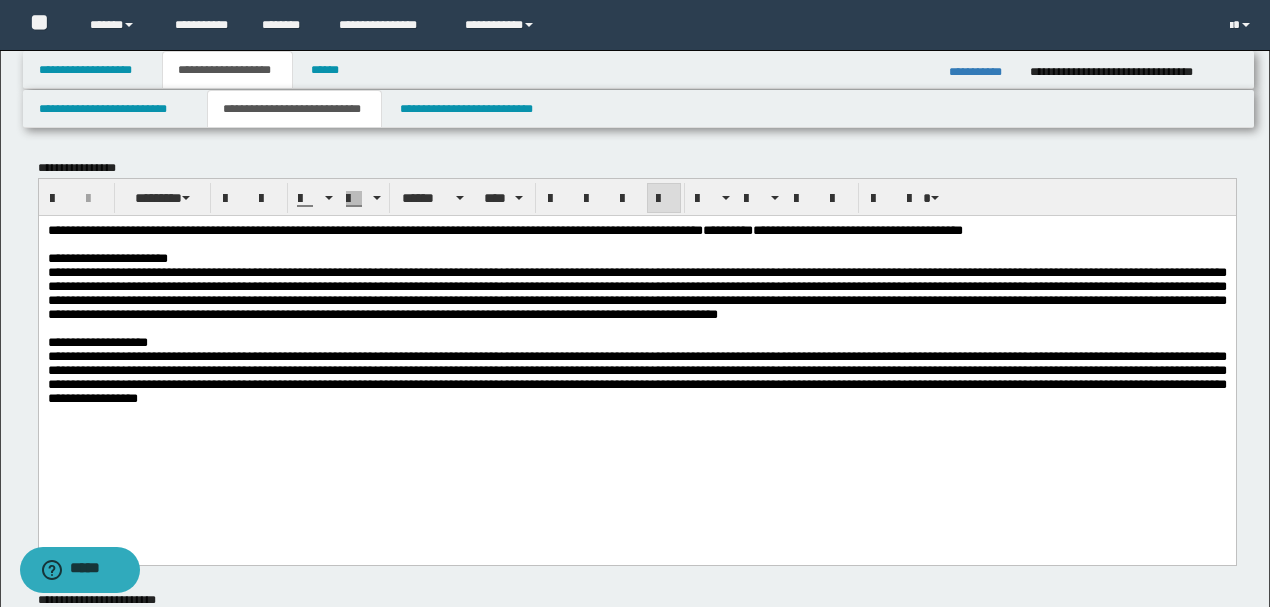 click on "**********" at bounding box center (636, 376) 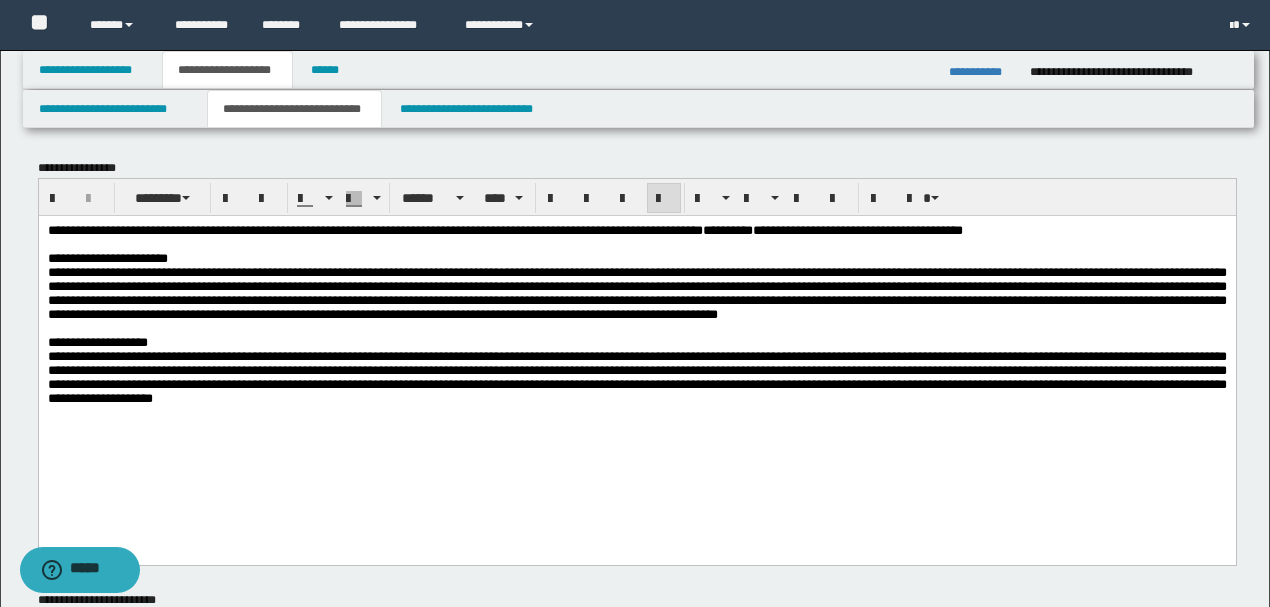 click on "**********" at bounding box center [636, 377] 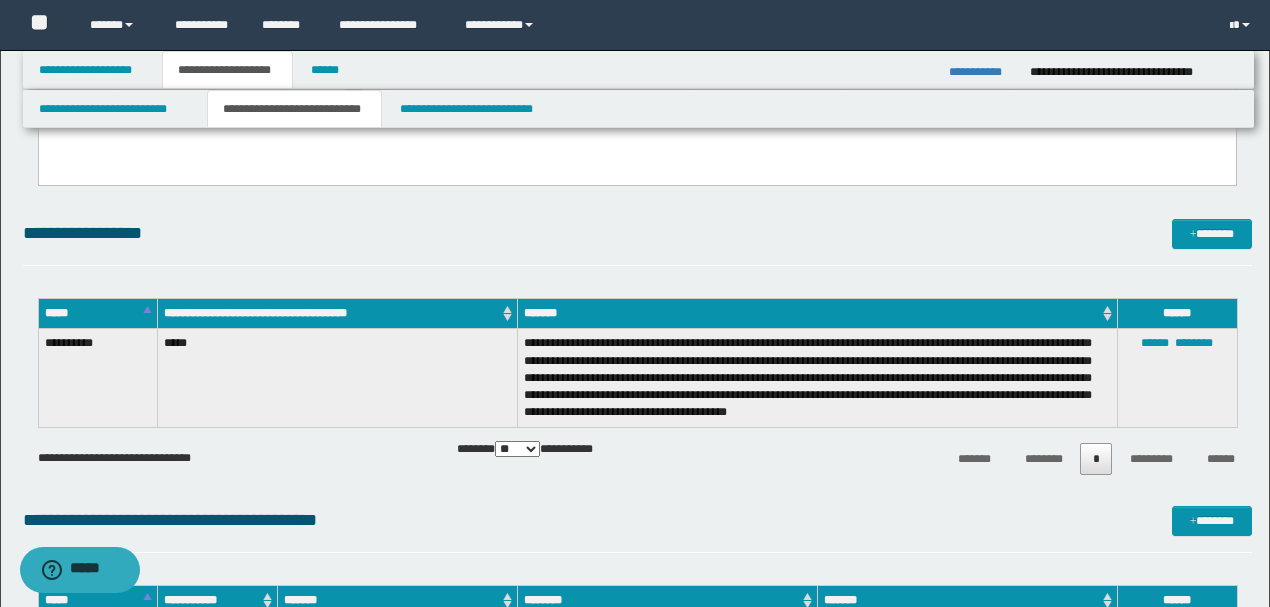 scroll, scrollTop: 666, scrollLeft: 0, axis: vertical 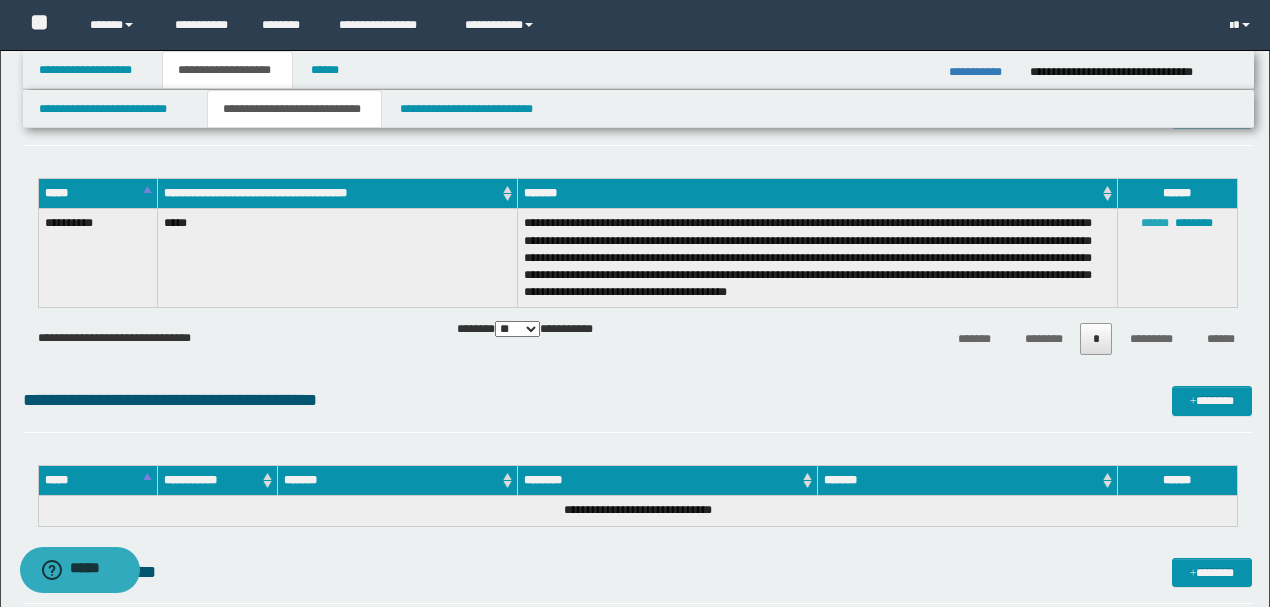 click on "******" at bounding box center [1155, 223] 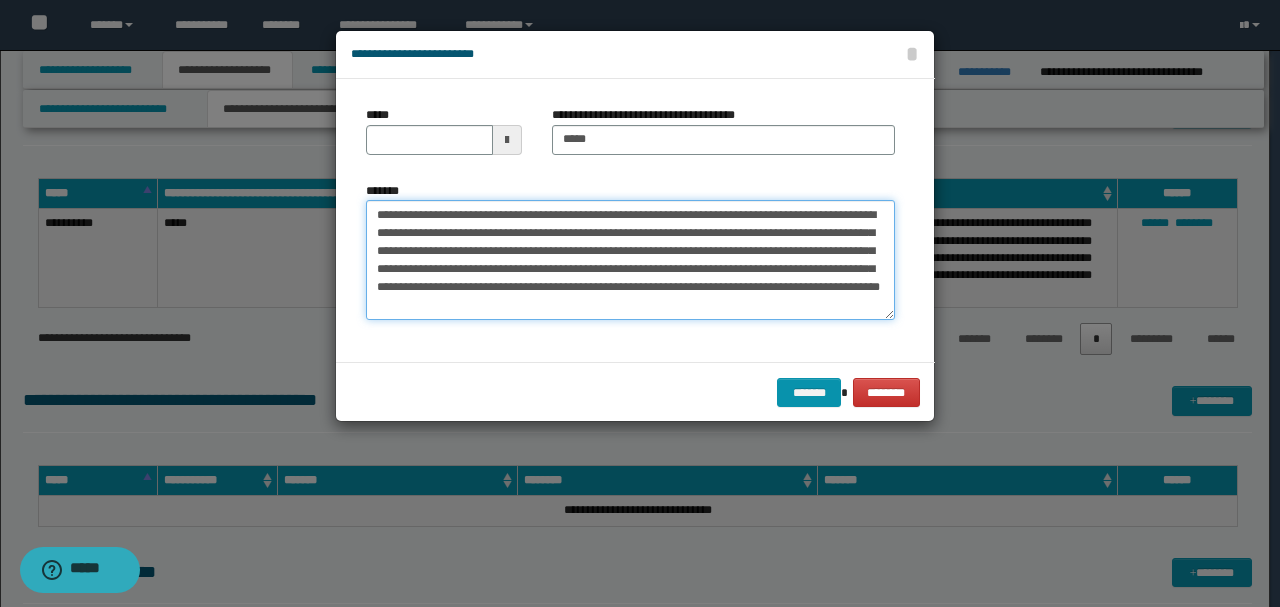 drag, startPoint x: 431, startPoint y: 215, endPoint x: 477, endPoint y: 215, distance: 46 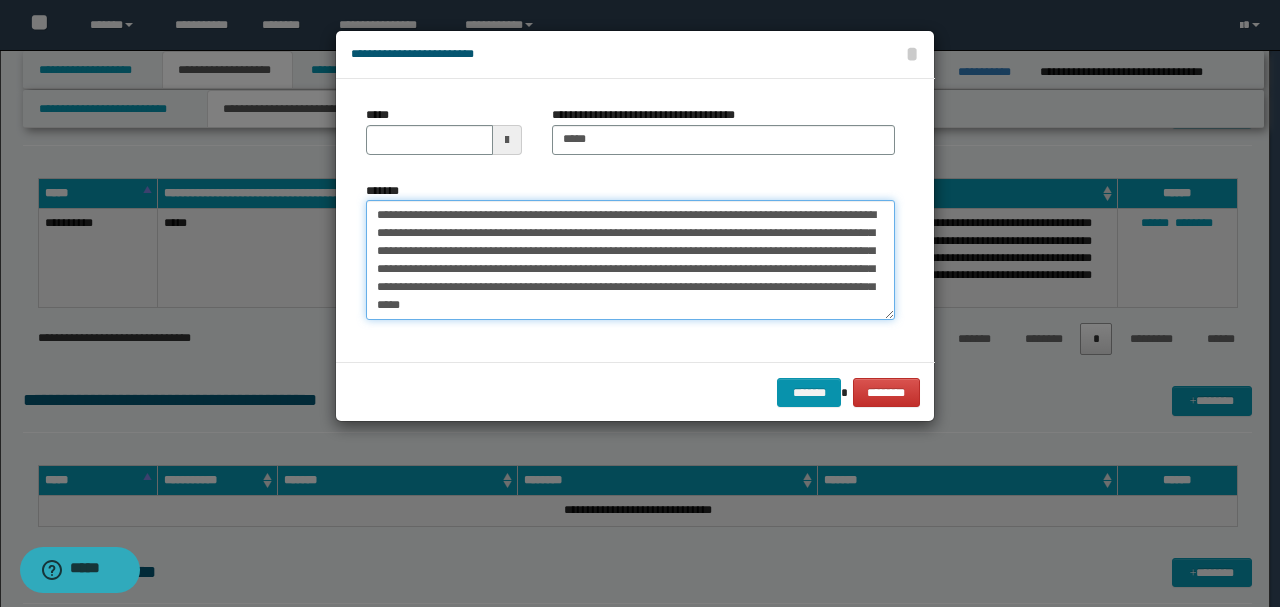 drag, startPoint x: 809, startPoint y: 306, endPoint x: 484, endPoint y: 212, distance: 338.32086 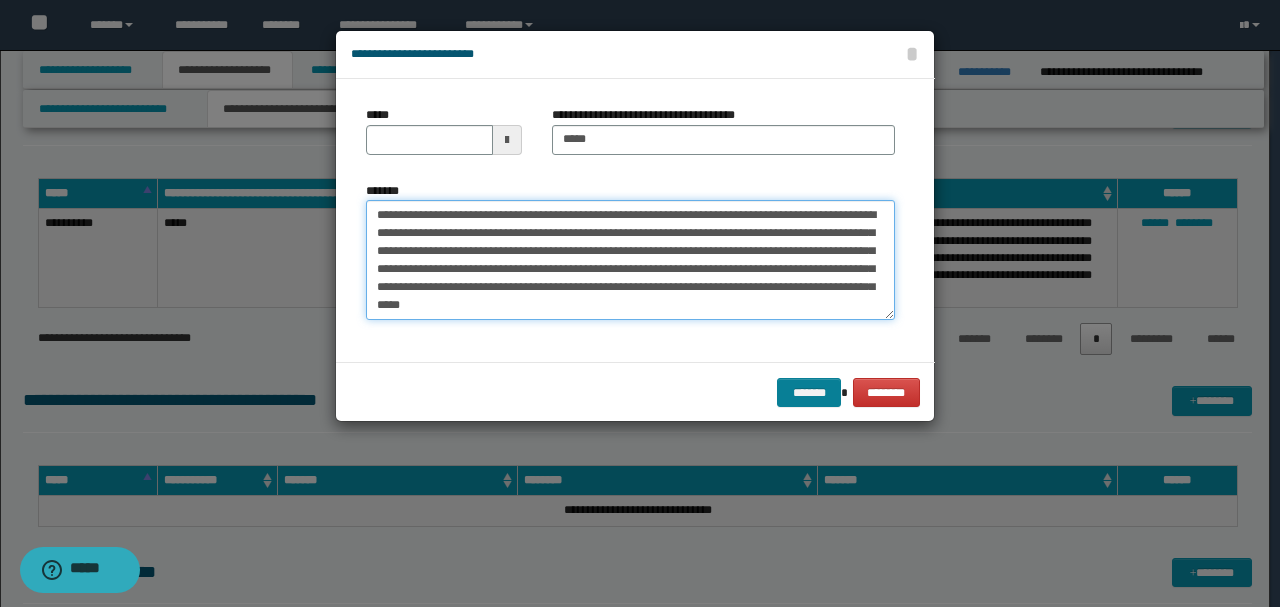 type on "**********" 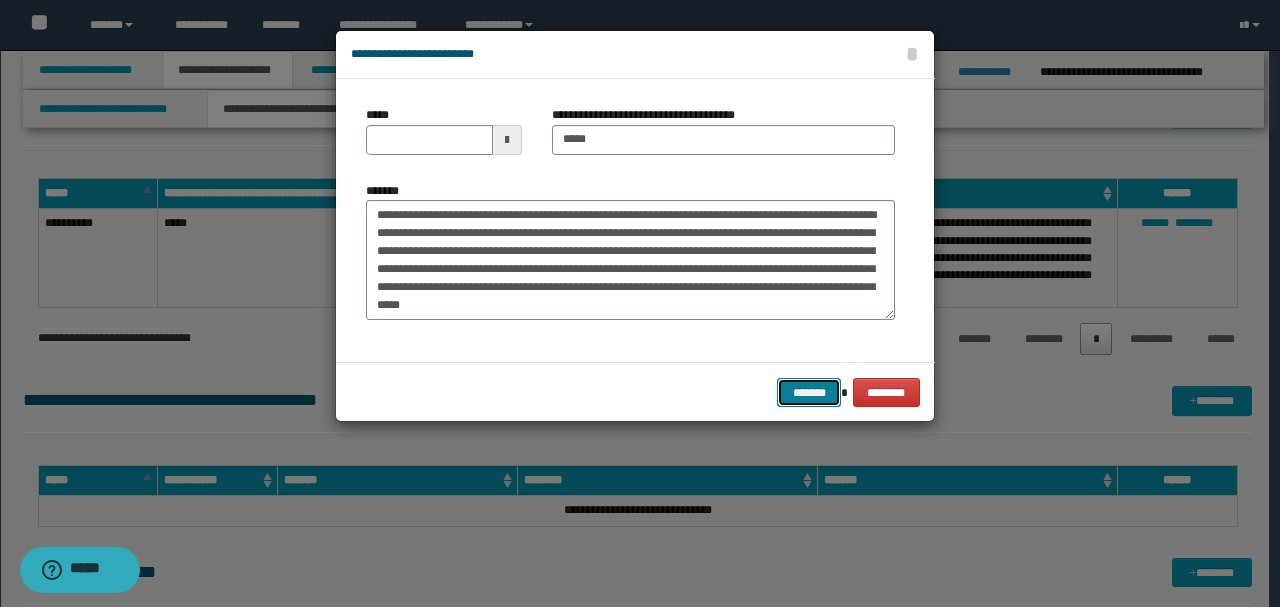 click on "*******" at bounding box center [809, 392] 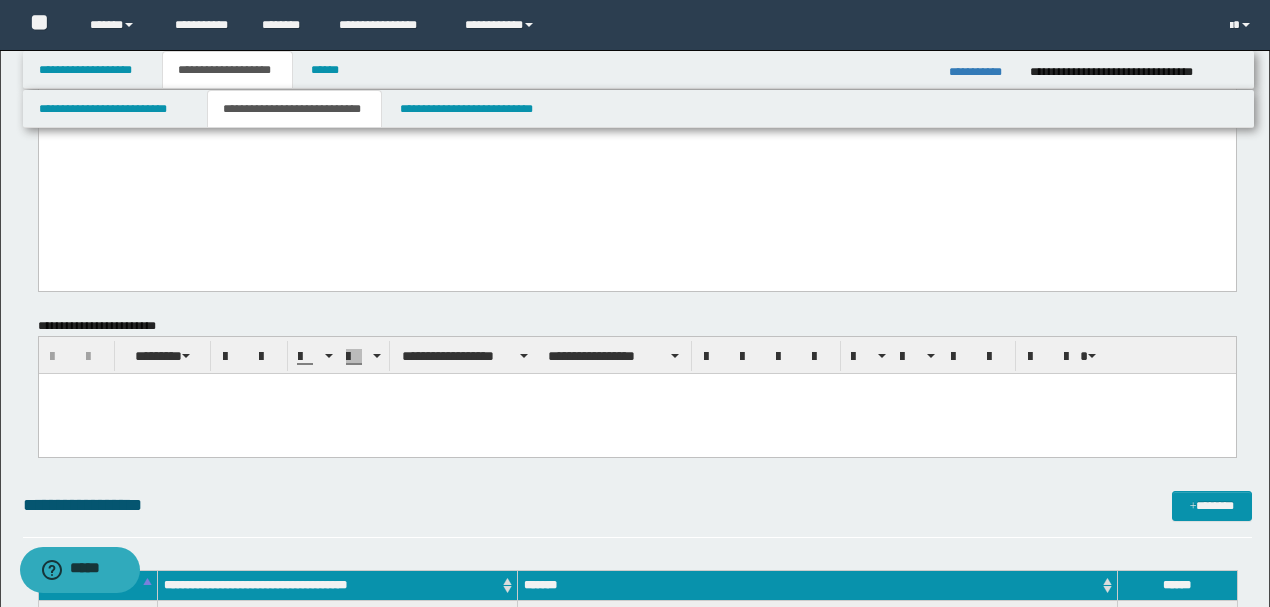 scroll, scrollTop: 266, scrollLeft: 0, axis: vertical 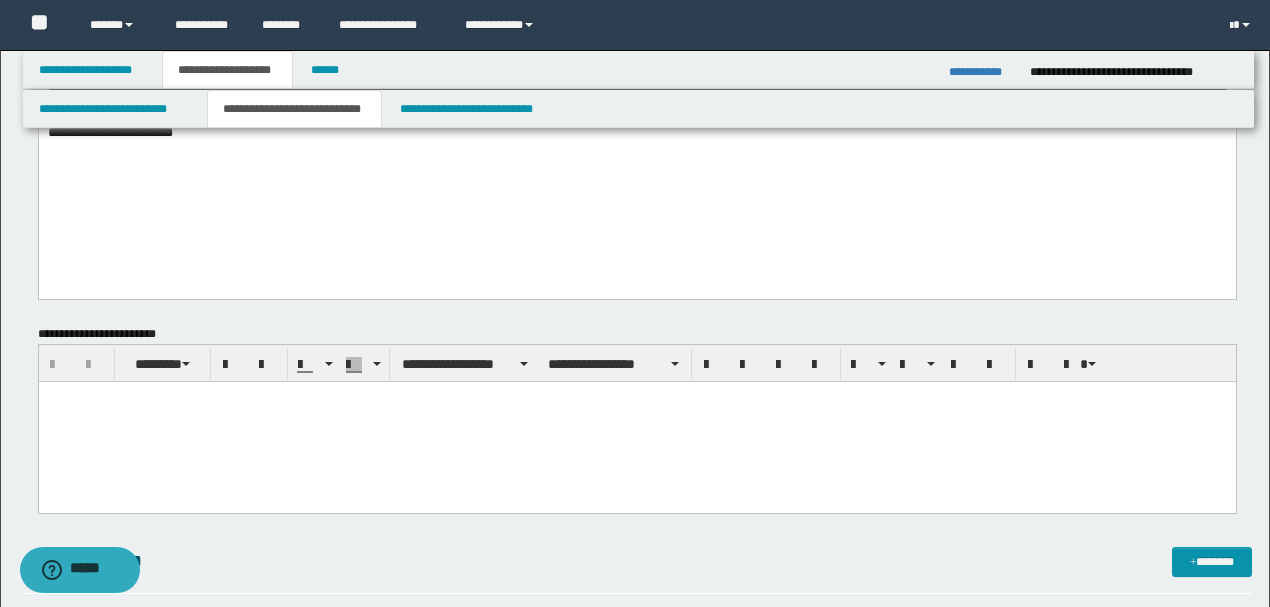 click at bounding box center (636, 422) 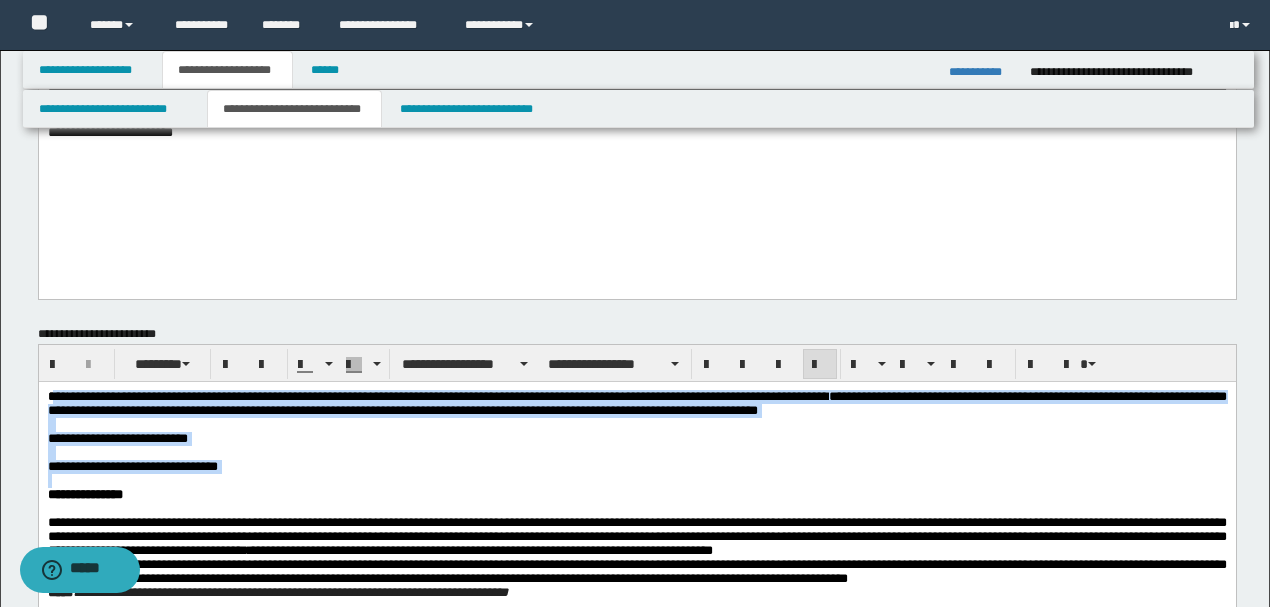 drag, startPoint x: 52, startPoint y: 391, endPoint x: 148, endPoint y: 500, distance: 145.24806 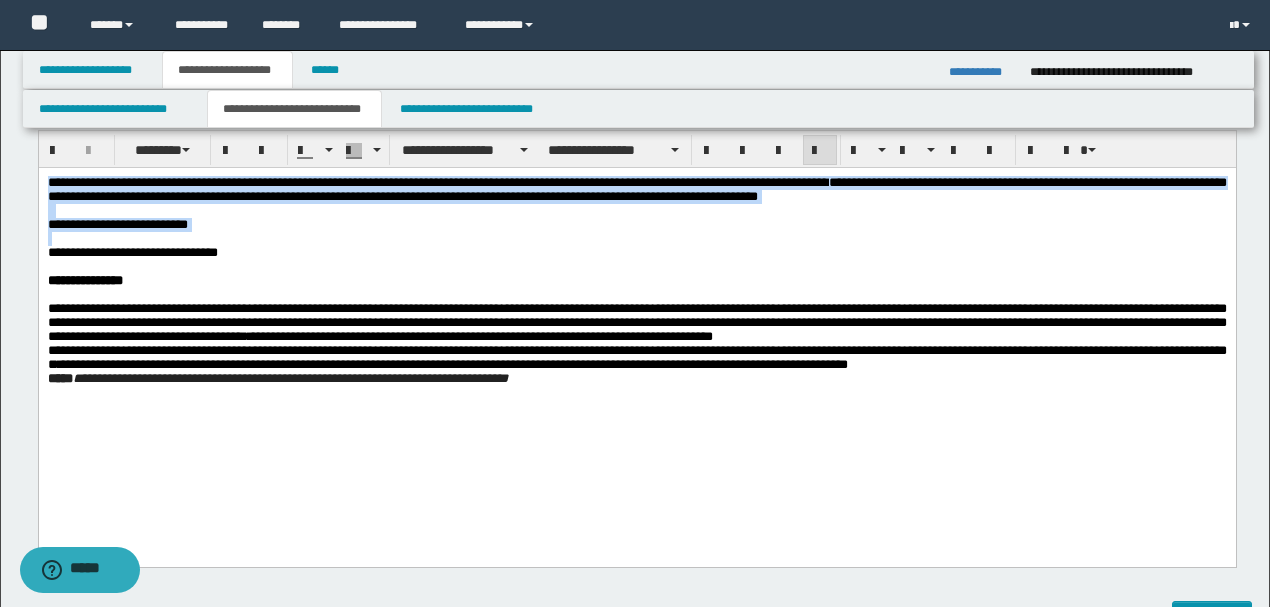 scroll, scrollTop: 533, scrollLeft: 0, axis: vertical 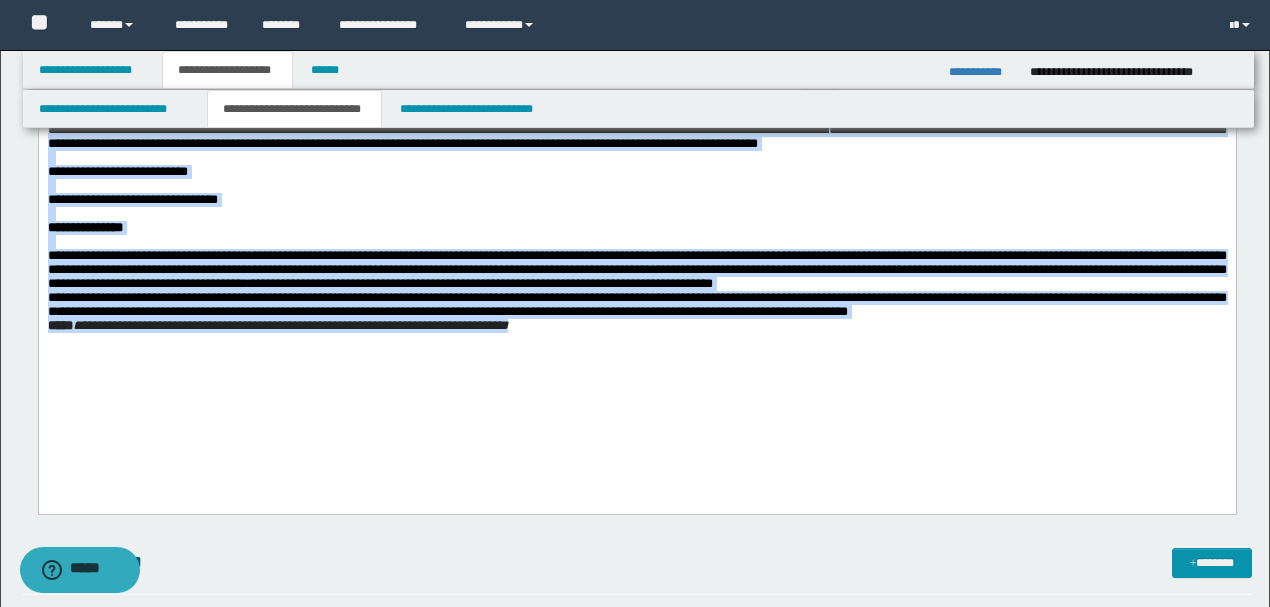drag, startPoint x: 49, startPoint y: 123, endPoint x: 822, endPoint y: 433, distance: 832.84393 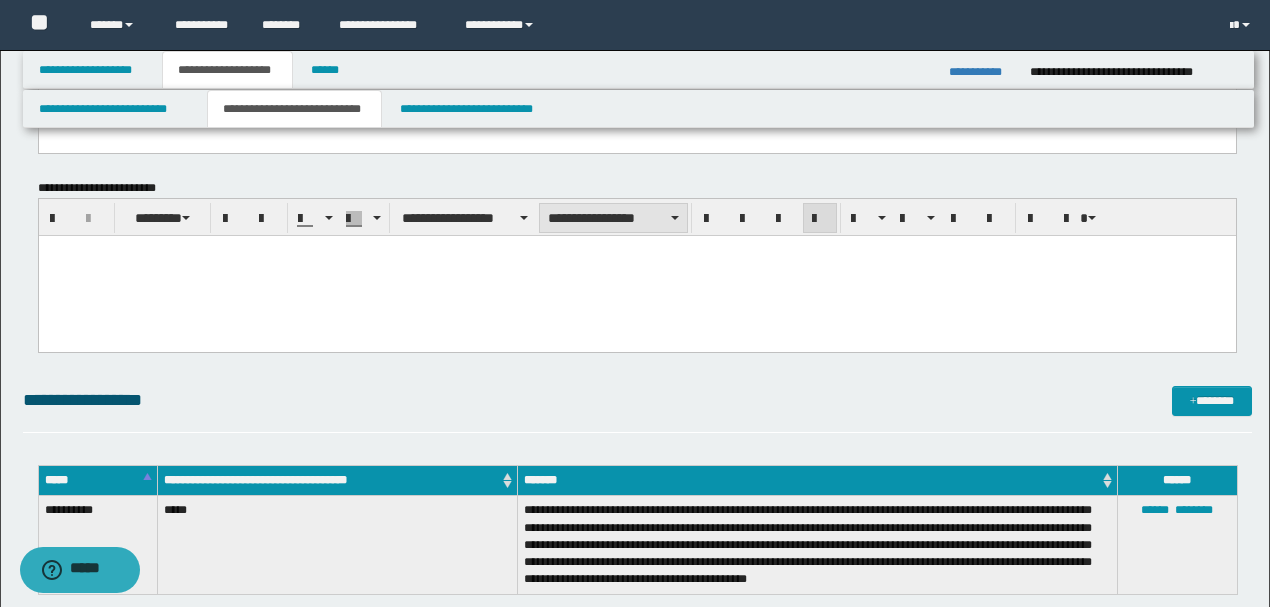 scroll, scrollTop: 200, scrollLeft: 0, axis: vertical 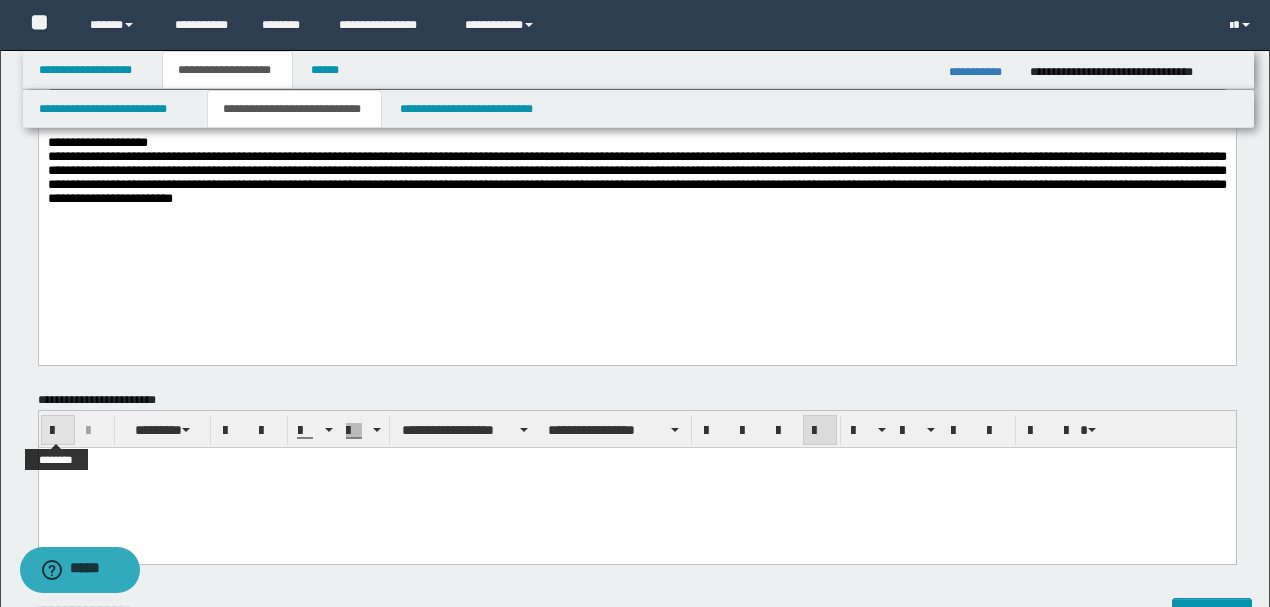 click at bounding box center (58, 431) 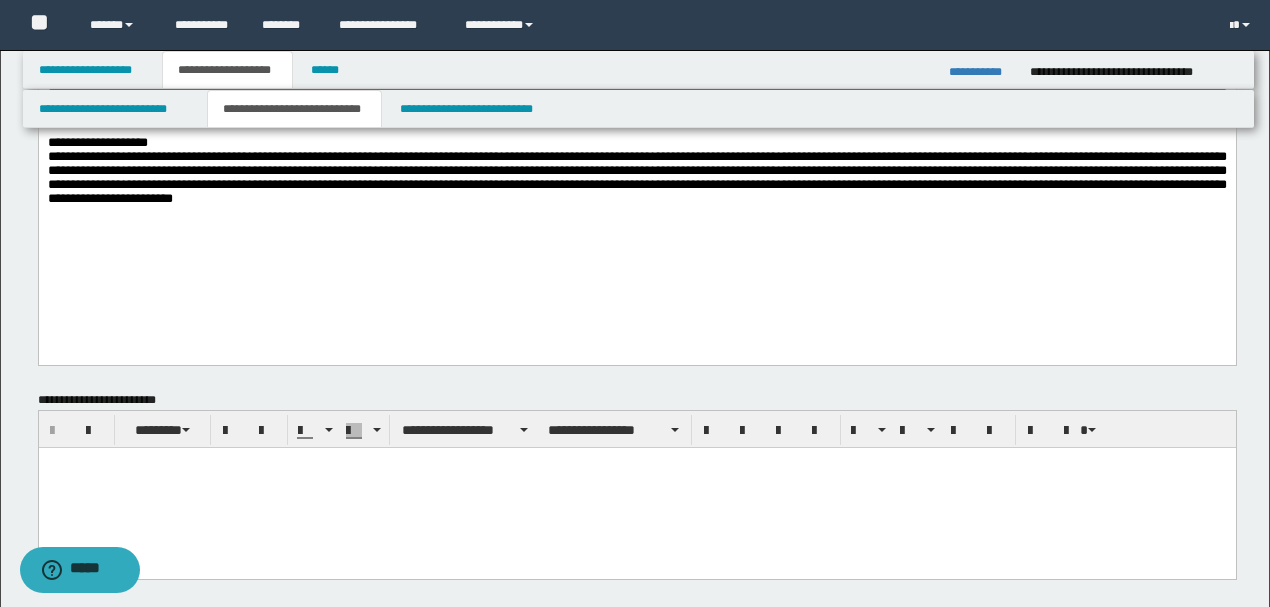 click at bounding box center [636, 463] 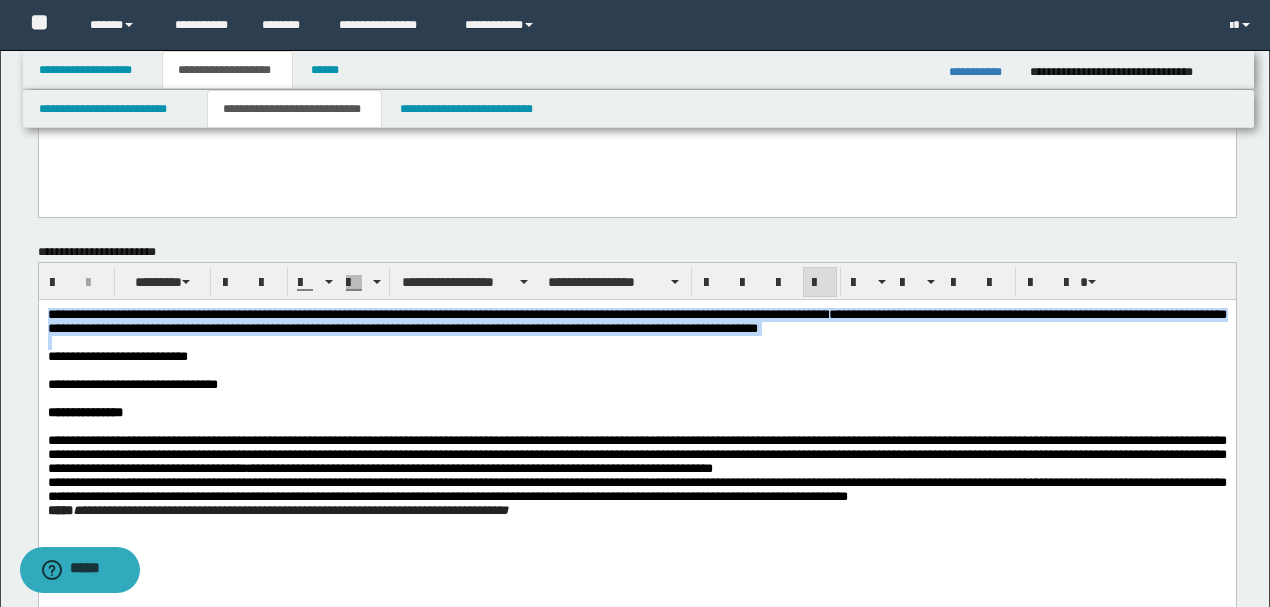 scroll, scrollTop: 400, scrollLeft: 0, axis: vertical 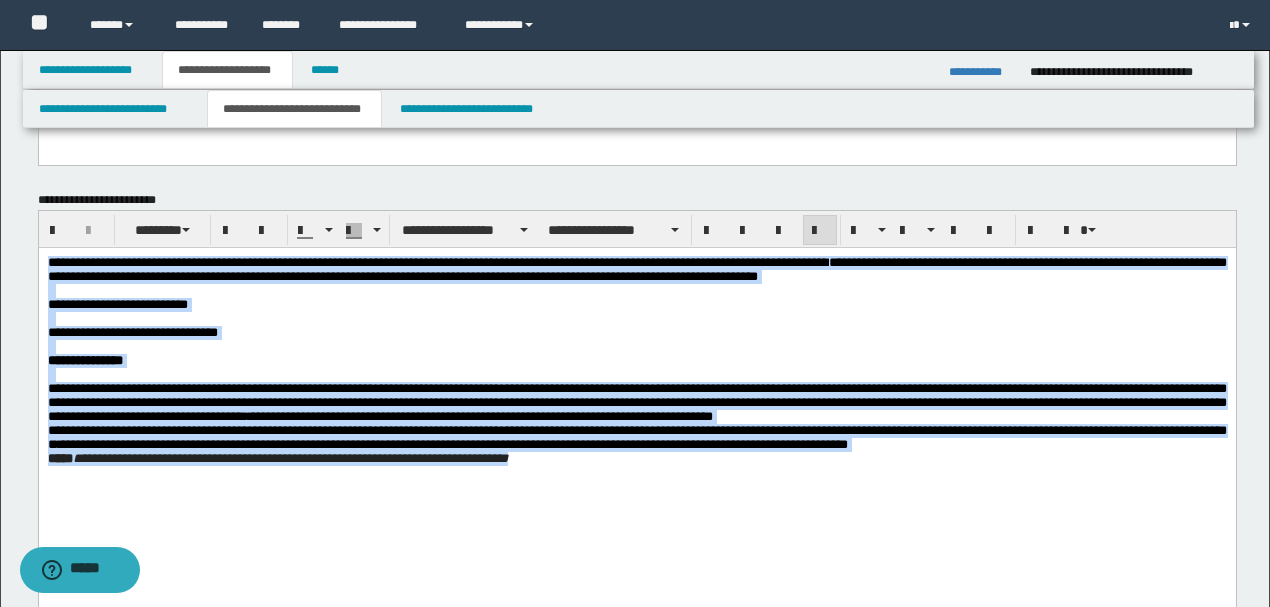 drag, startPoint x: 46, startPoint y: 260, endPoint x: 554, endPoint y: 440, distance: 538.94714 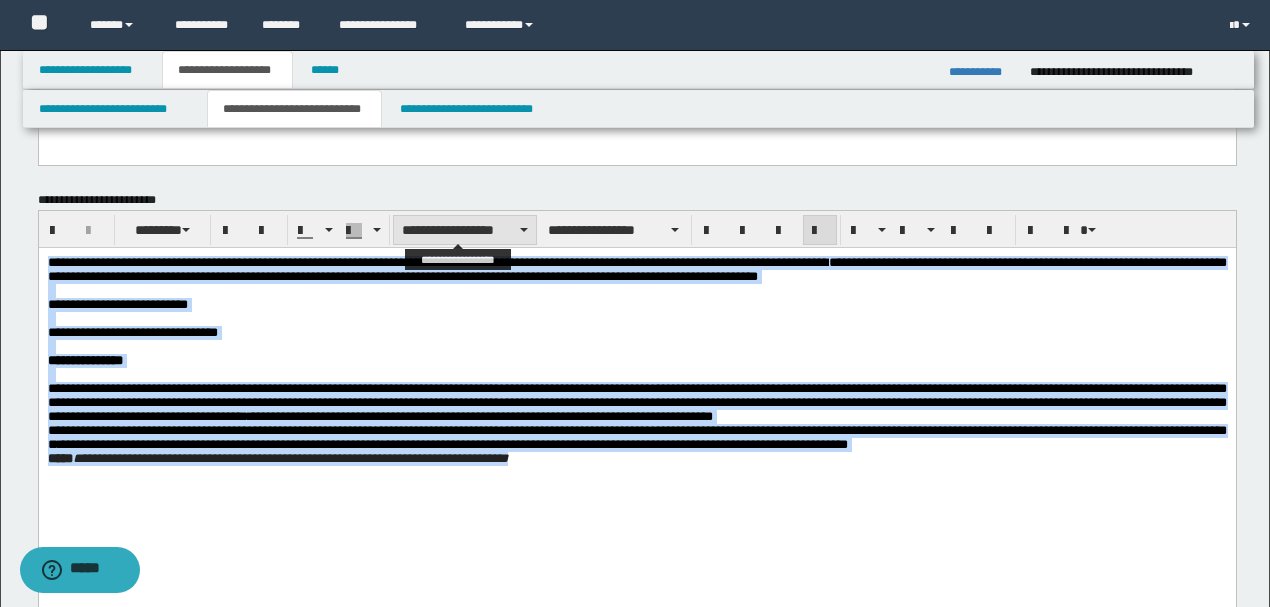 click on "**********" at bounding box center (465, 230) 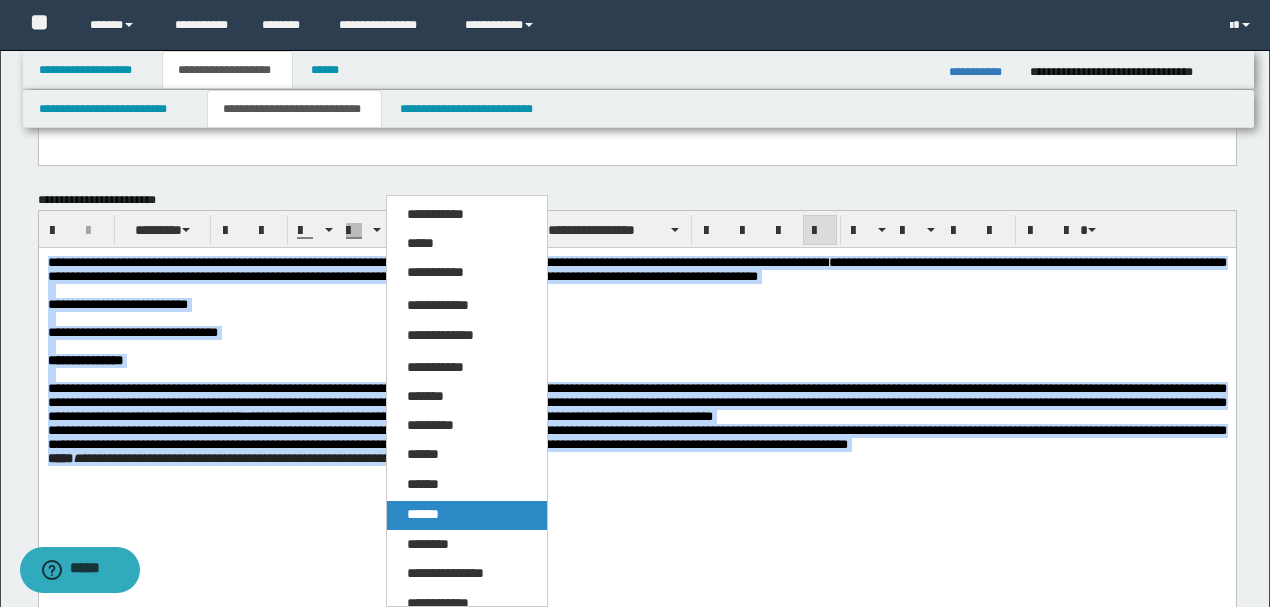 click on "******" at bounding box center [423, 514] 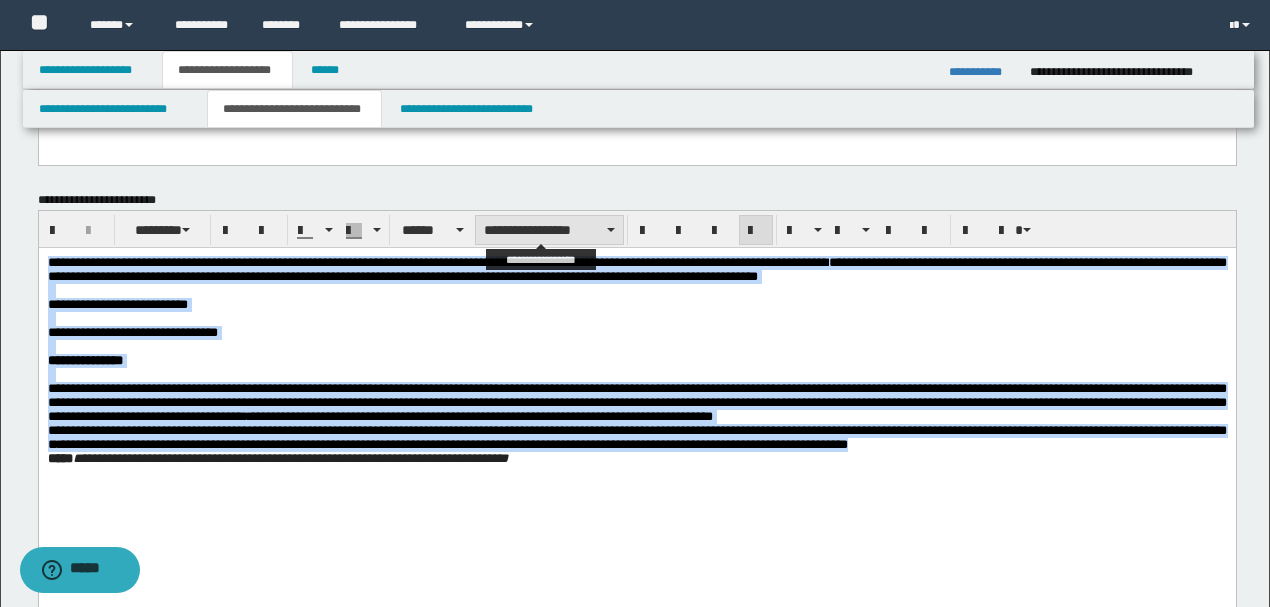 click on "**********" at bounding box center (549, 230) 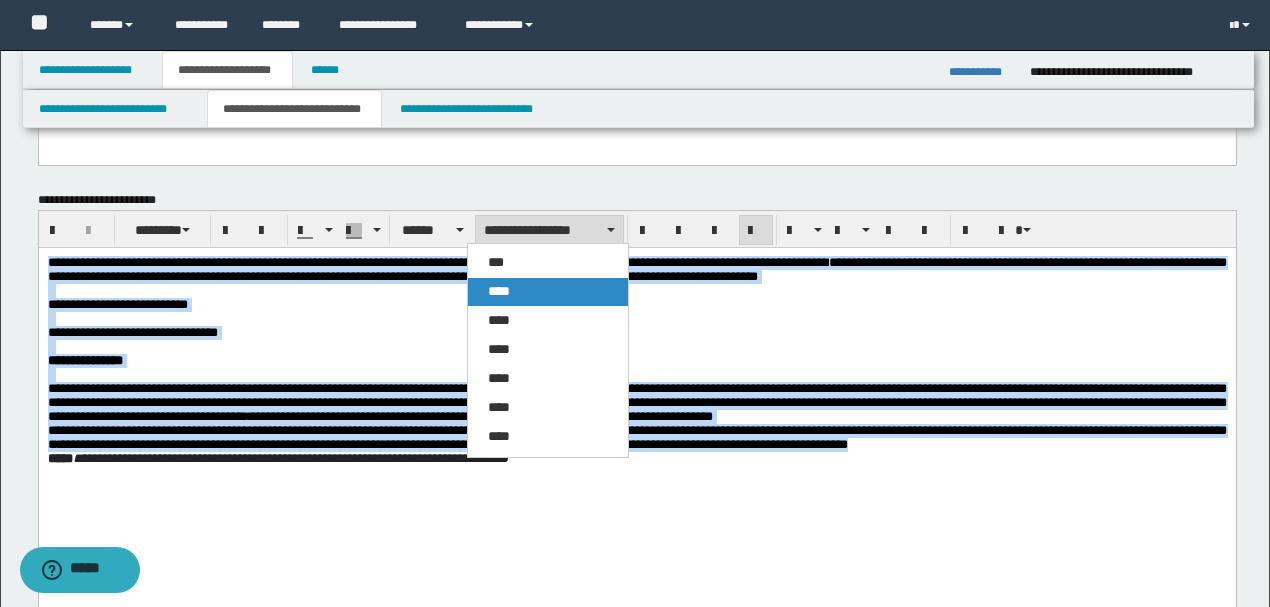 click on "****" at bounding box center [499, 291] 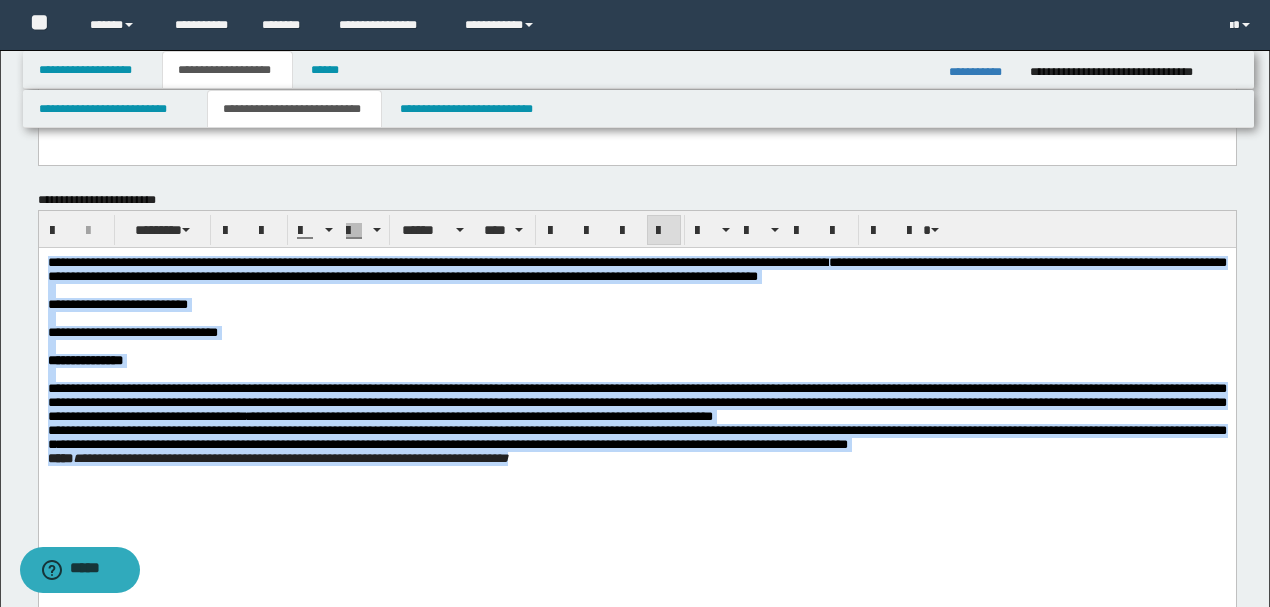 click on "**********" at bounding box center (636, 305) 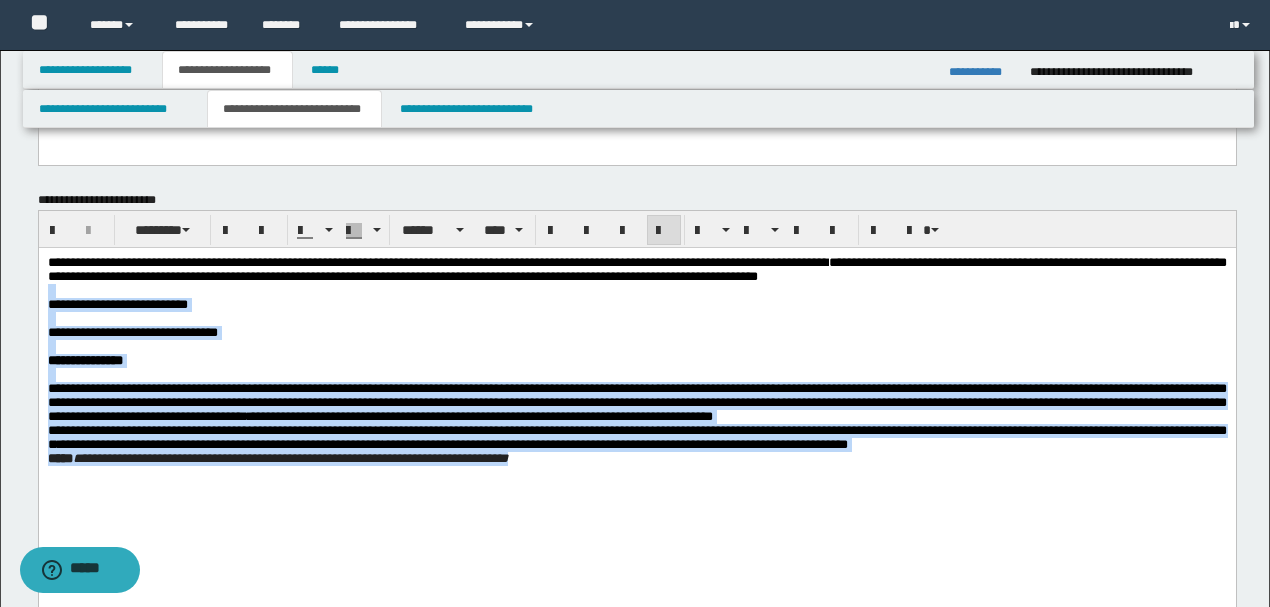 drag, startPoint x: 1120, startPoint y: 277, endPoint x: 1198, endPoint y: 538, distance: 272.40594 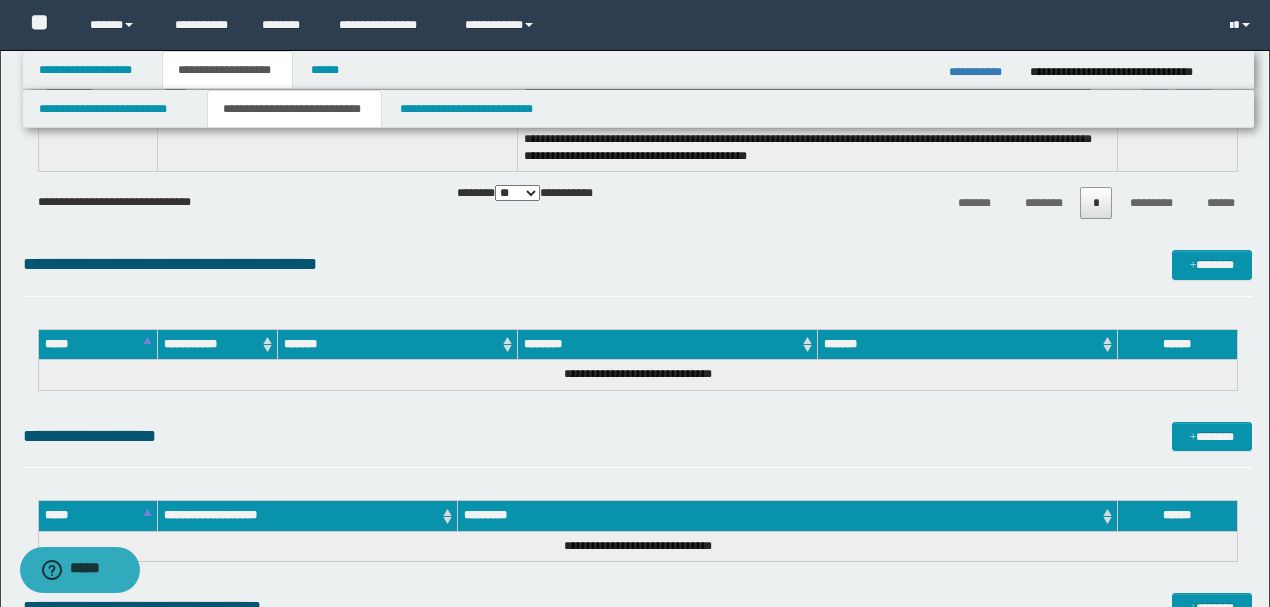 scroll, scrollTop: 866, scrollLeft: 0, axis: vertical 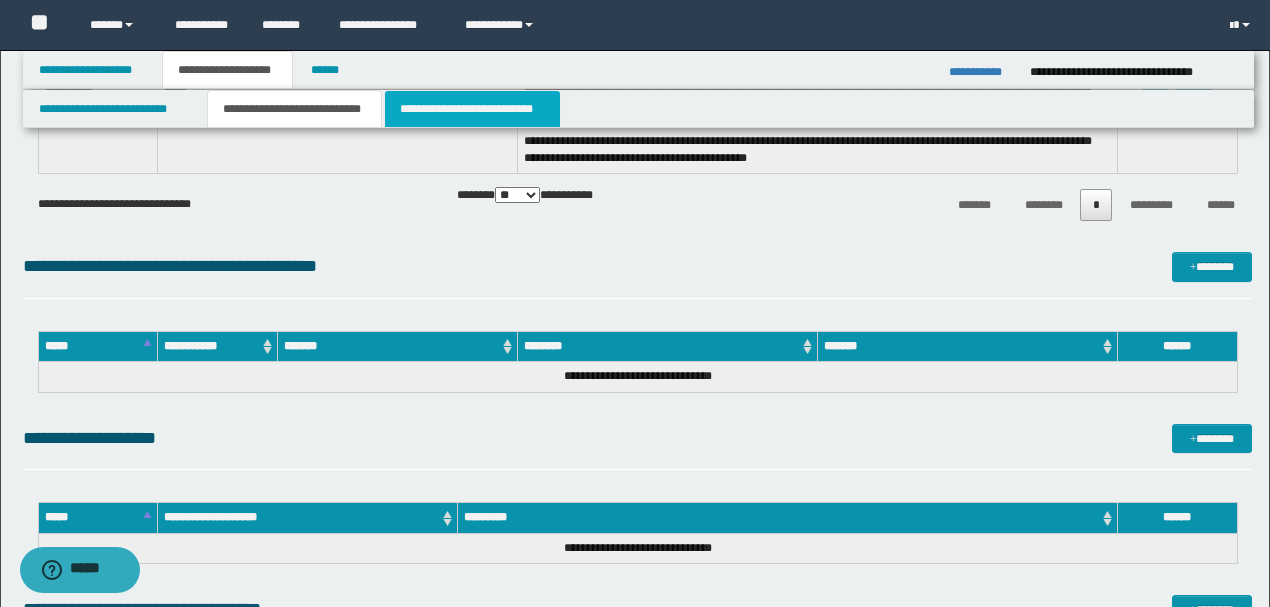 click on "**********" at bounding box center [472, 109] 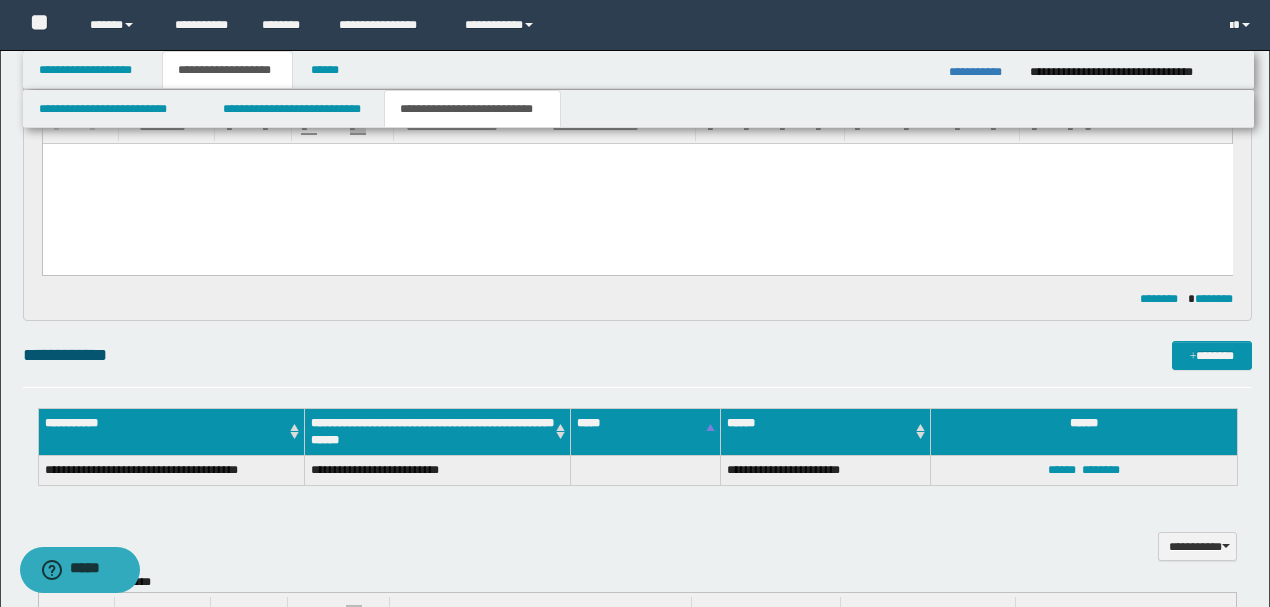 scroll, scrollTop: 466, scrollLeft: 0, axis: vertical 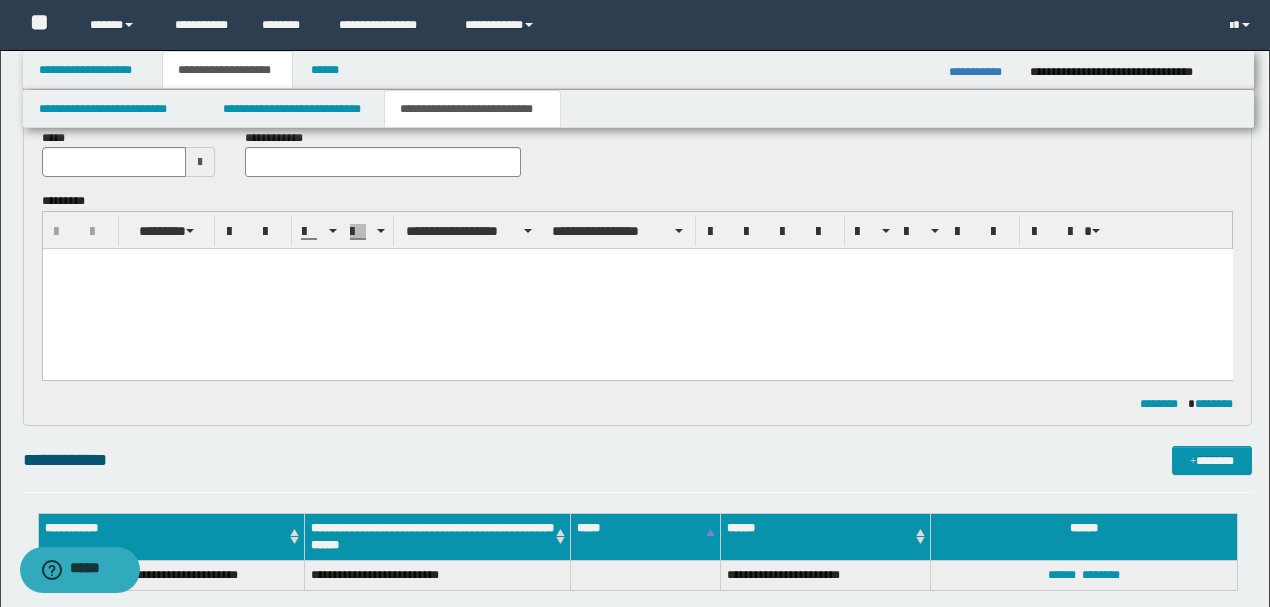 click at bounding box center [637, 289] 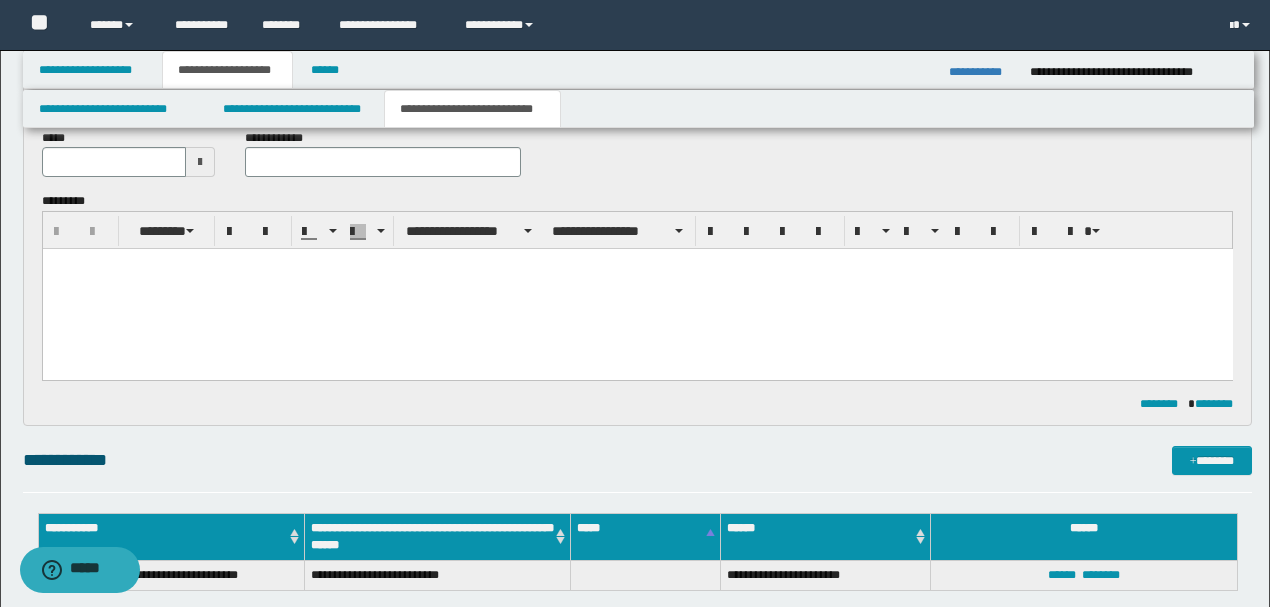 drag, startPoint x: 170, startPoint y: 331, endPoint x: 91, endPoint y: 277, distance: 95.692215 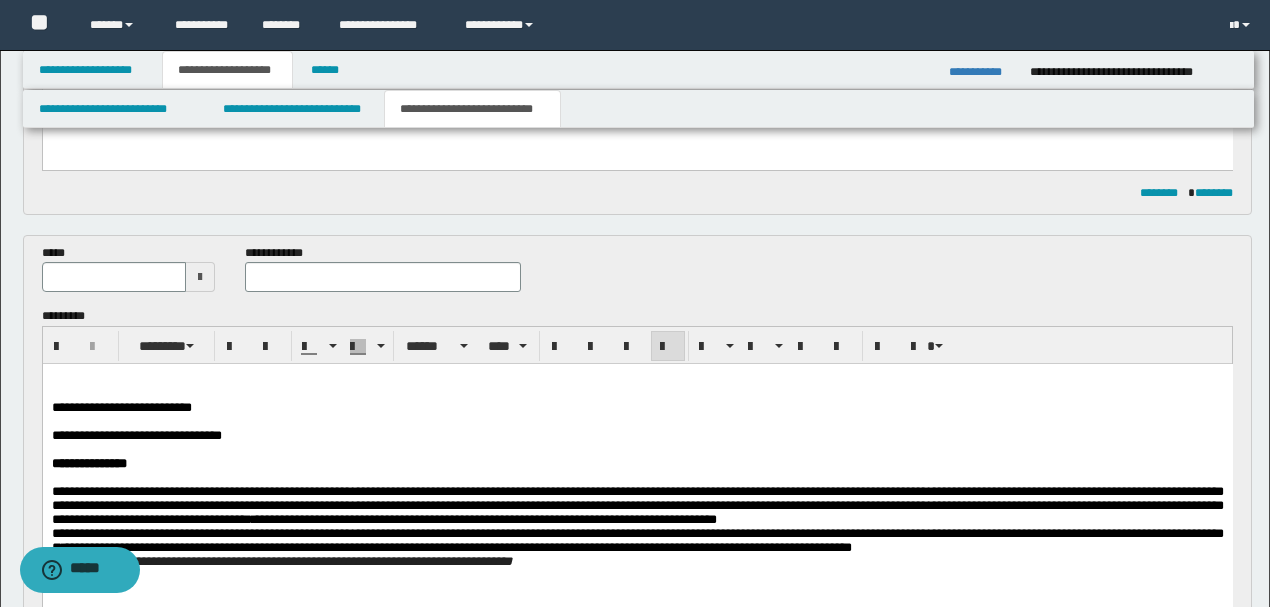scroll, scrollTop: 333, scrollLeft: 0, axis: vertical 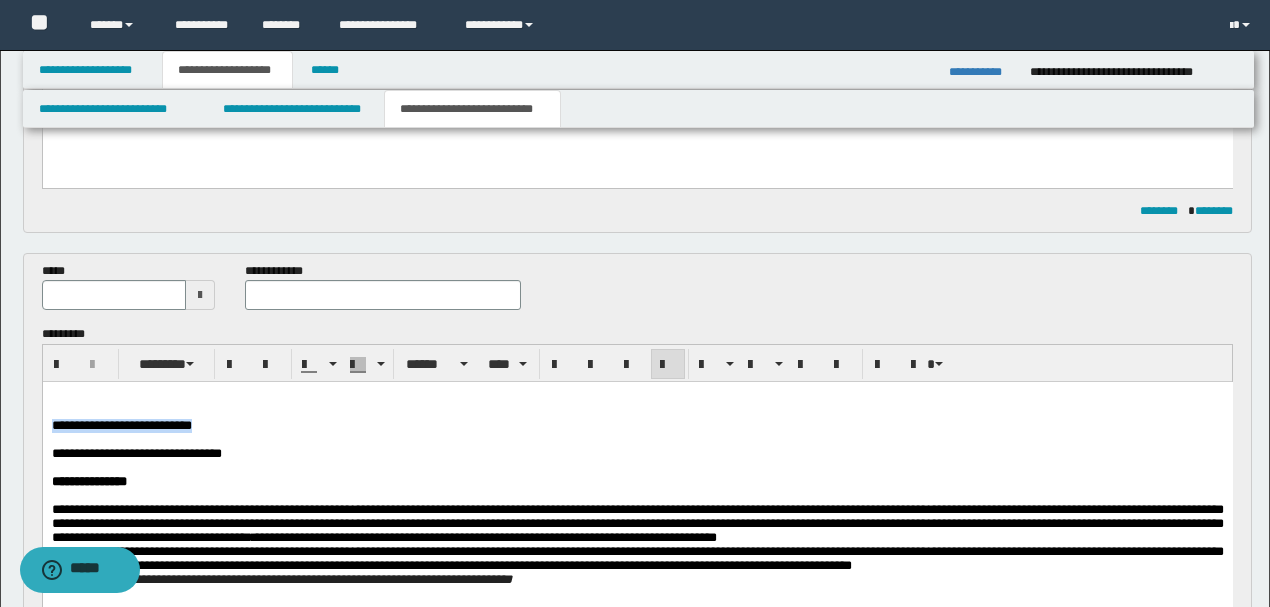 drag, startPoint x: 219, startPoint y: 432, endPoint x: 76, endPoint y: 814, distance: 407.88846 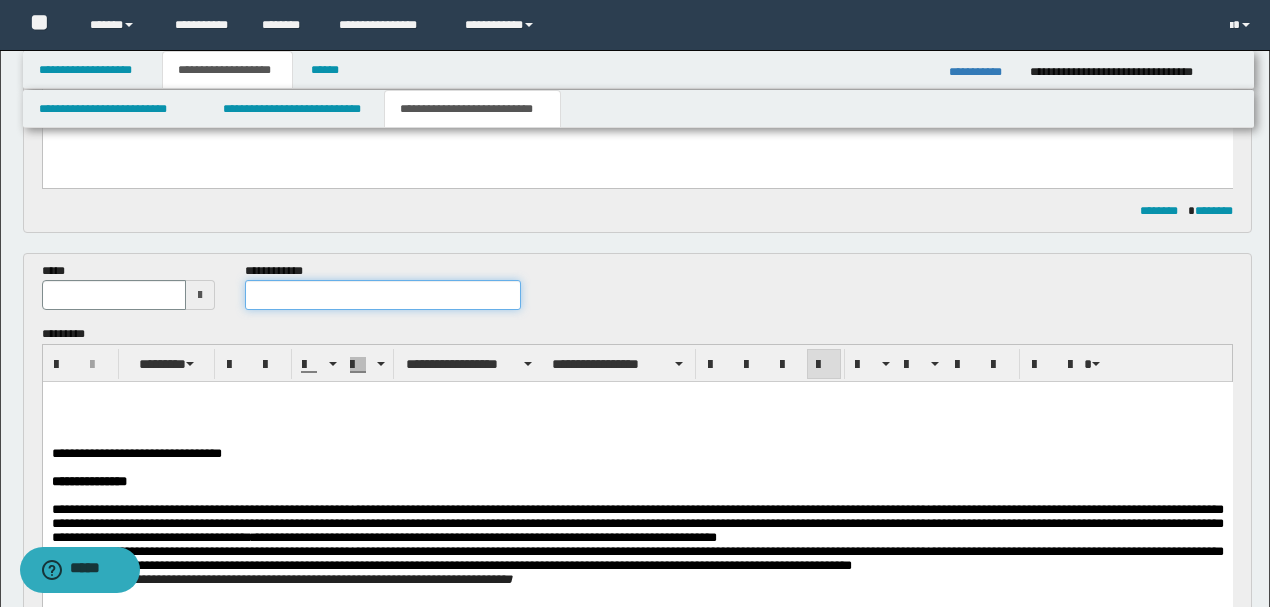 click at bounding box center [382, 295] 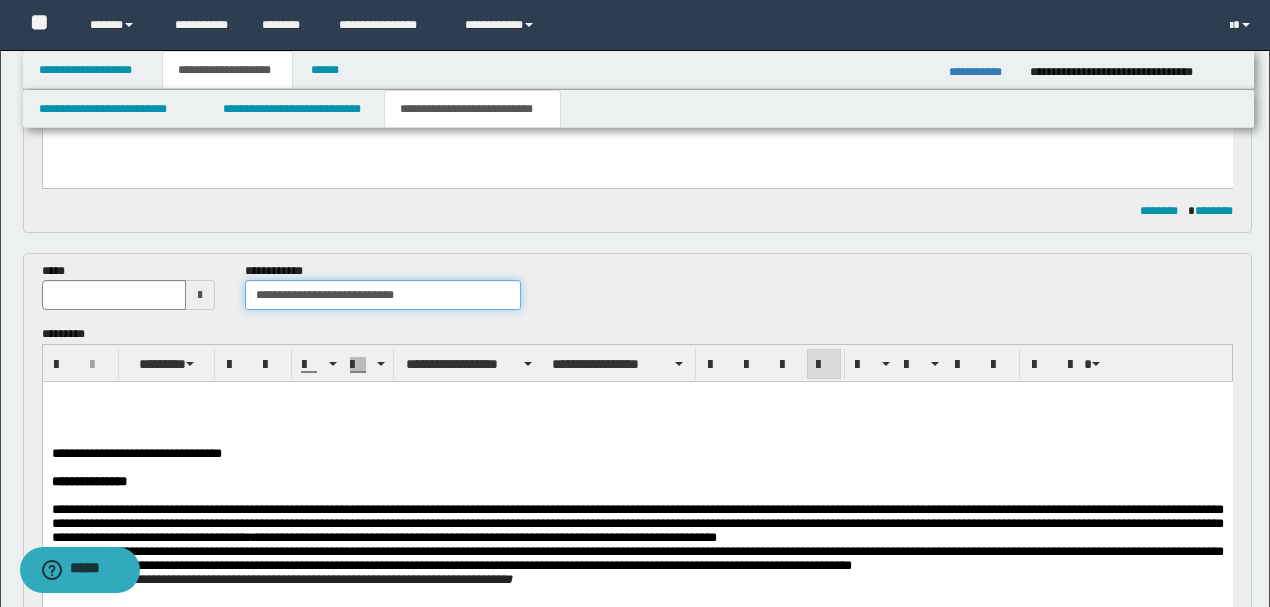 type on "**********" 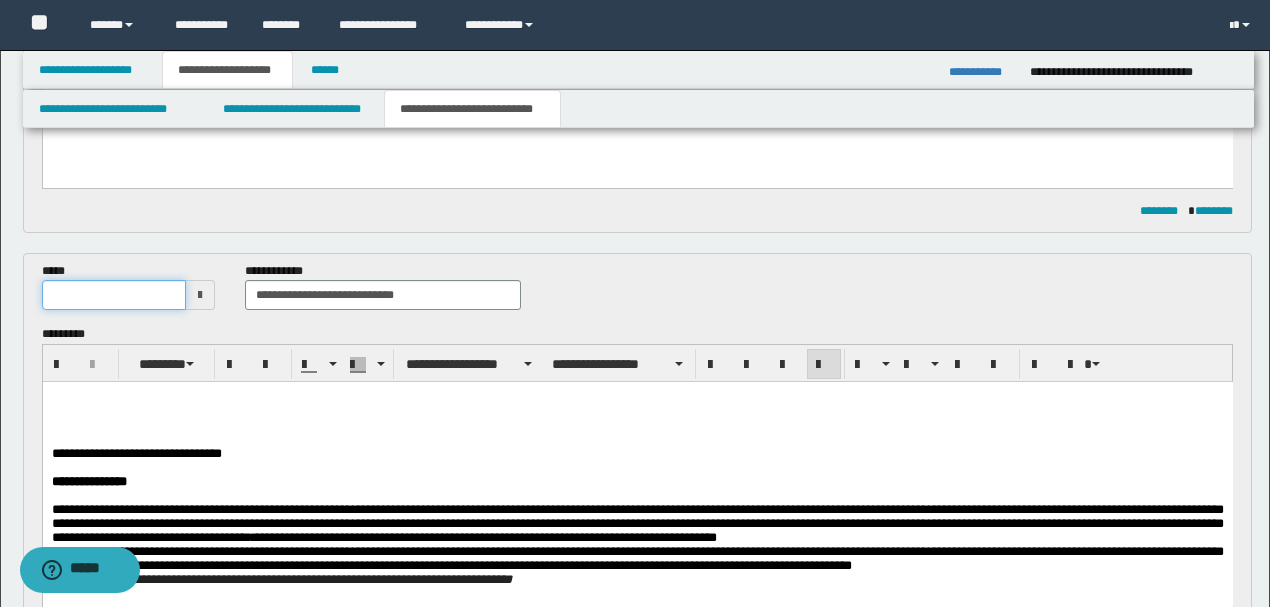 click at bounding box center (114, 295) 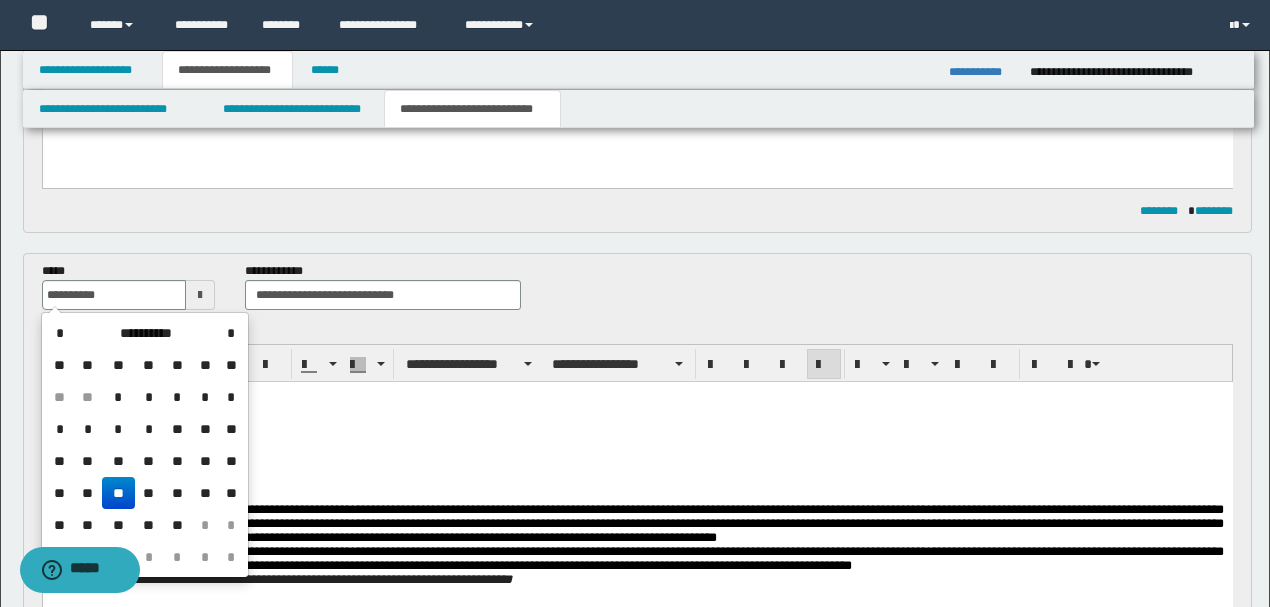 click on "**" at bounding box center [118, 493] 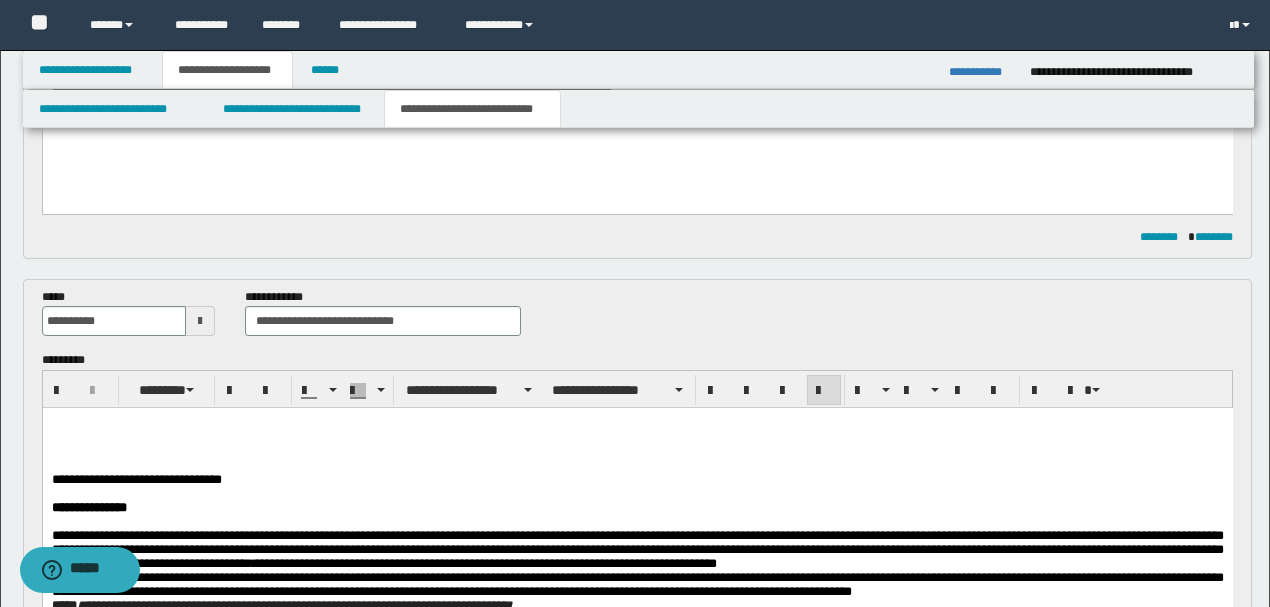 scroll, scrollTop: 333, scrollLeft: 0, axis: vertical 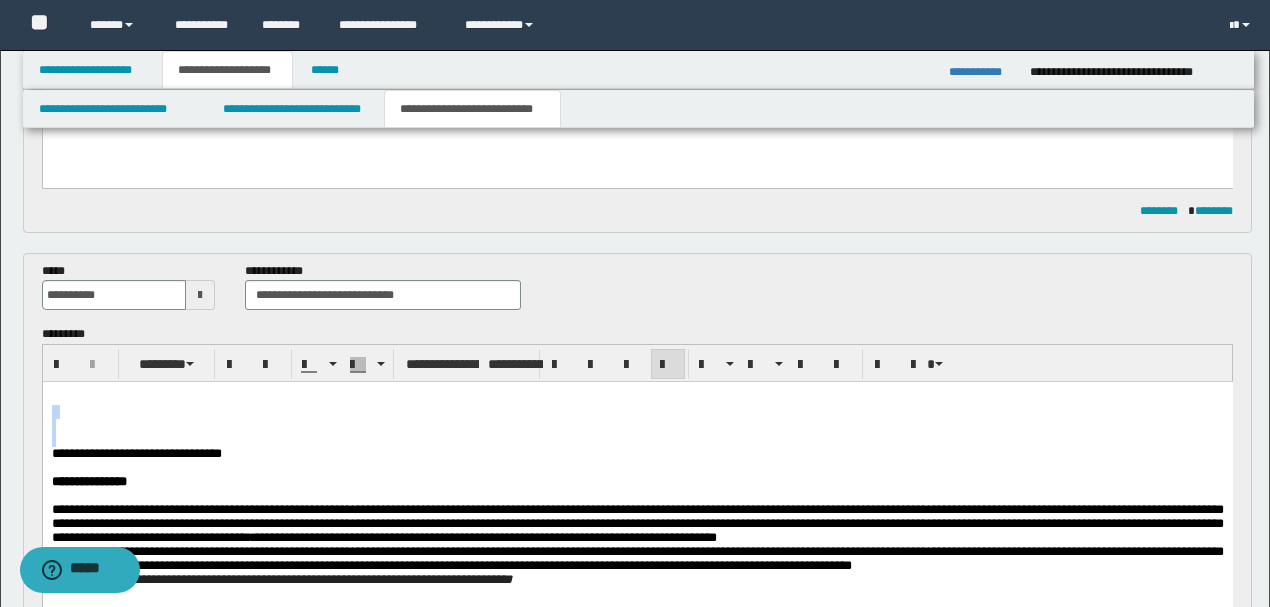 drag, startPoint x: 50, startPoint y: 458, endPoint x: 55, endPoint y: 395, distance: 63.1981 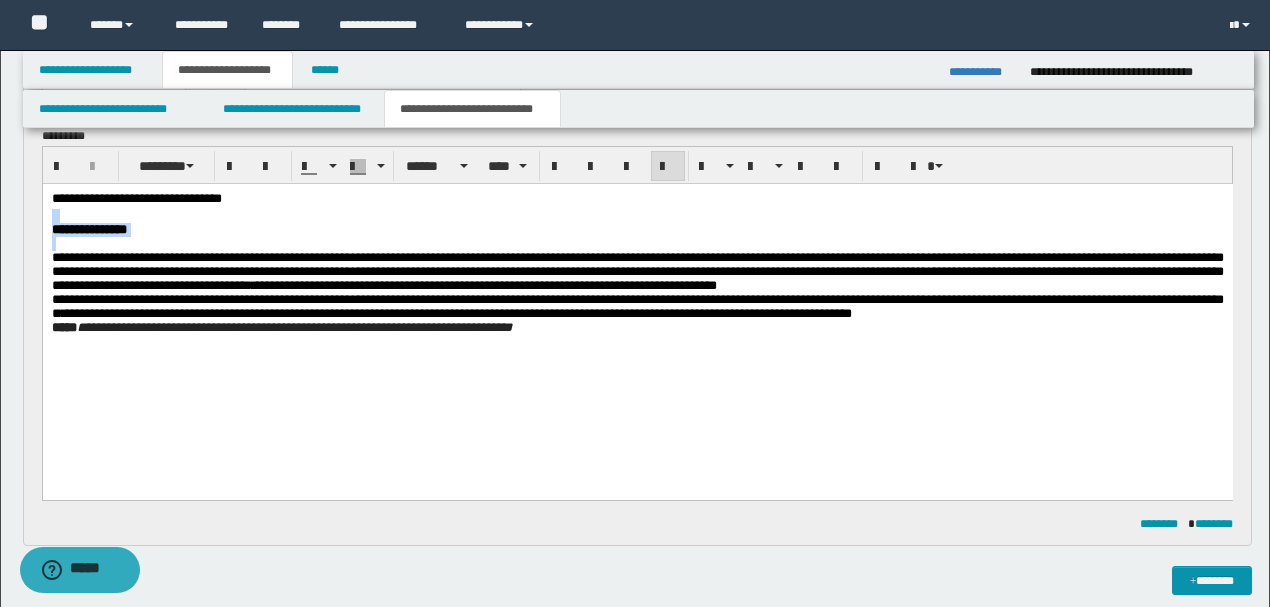scroll, scrollTop: 533, scrollLeft: 0, axis: vertical 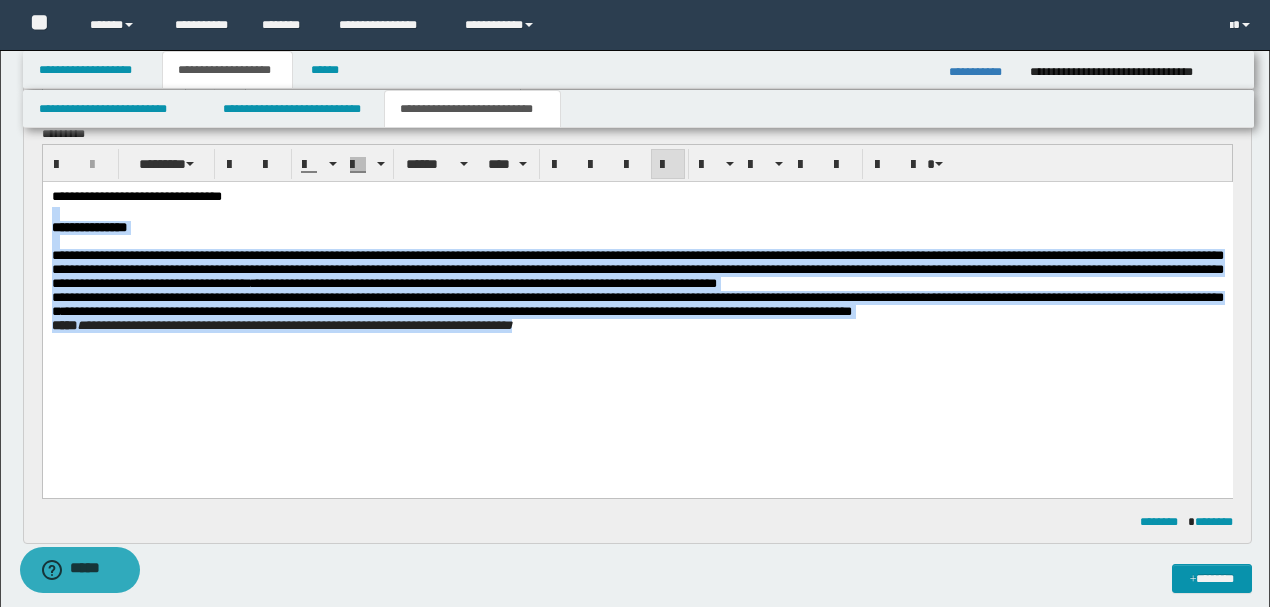 drag, startPoint x: 239, startPoint y: 196, endPoint x: 1093, endPoint y: 463, distance: 894.7653 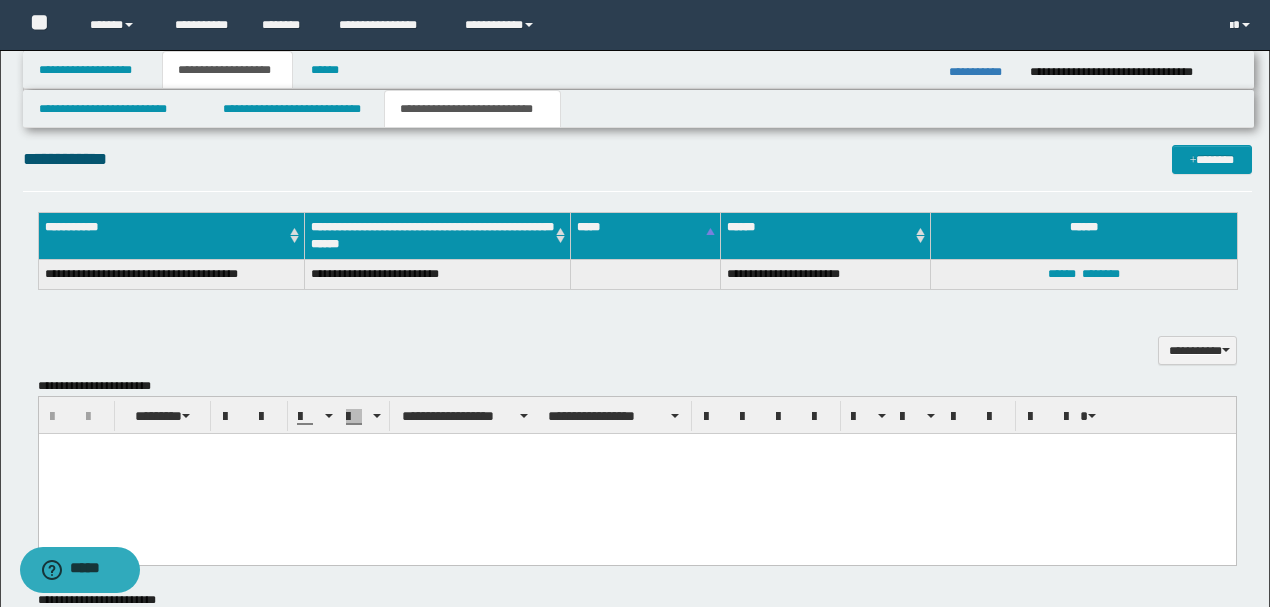 scroll, scrollTop: 800, scrollLeft: 0, axis: vertical 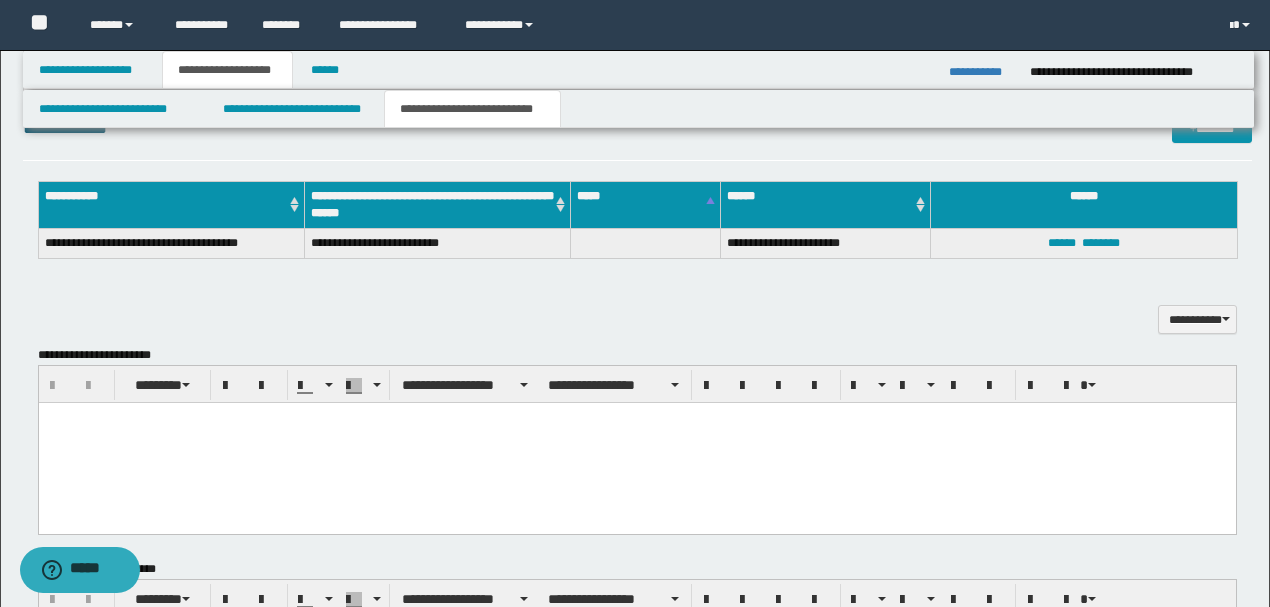 click at bounding box center (636, 442) 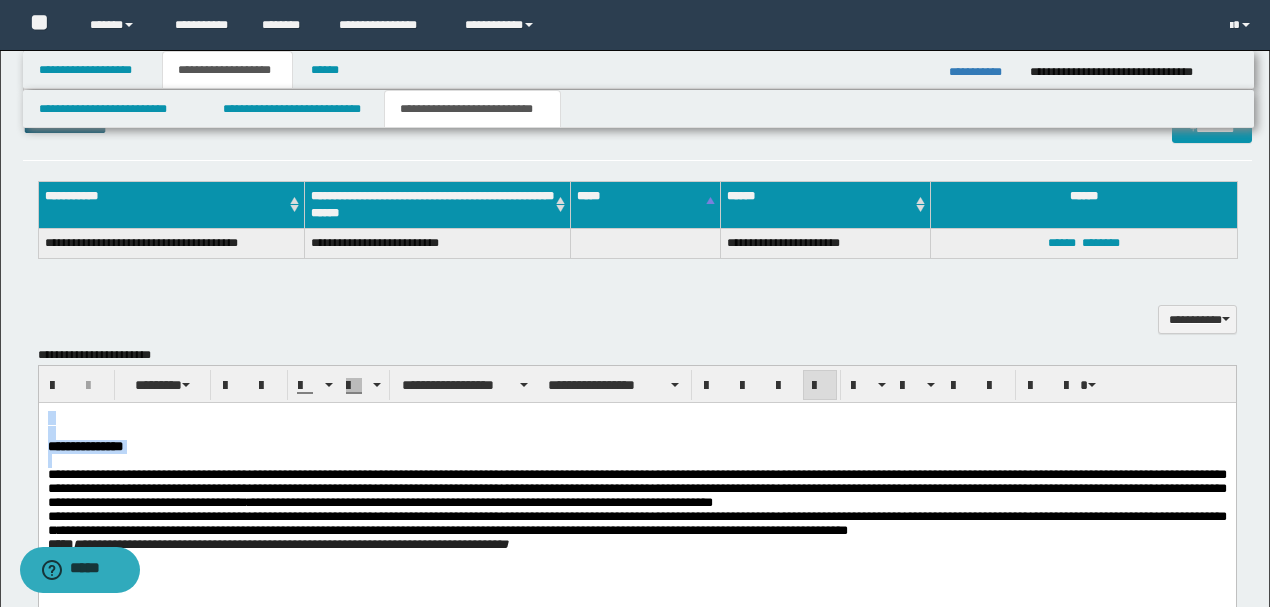 drag, startPoint x: 47, startPoint y: 483, endPoint x: 40, endPoint y: 419, distance: 64.381676 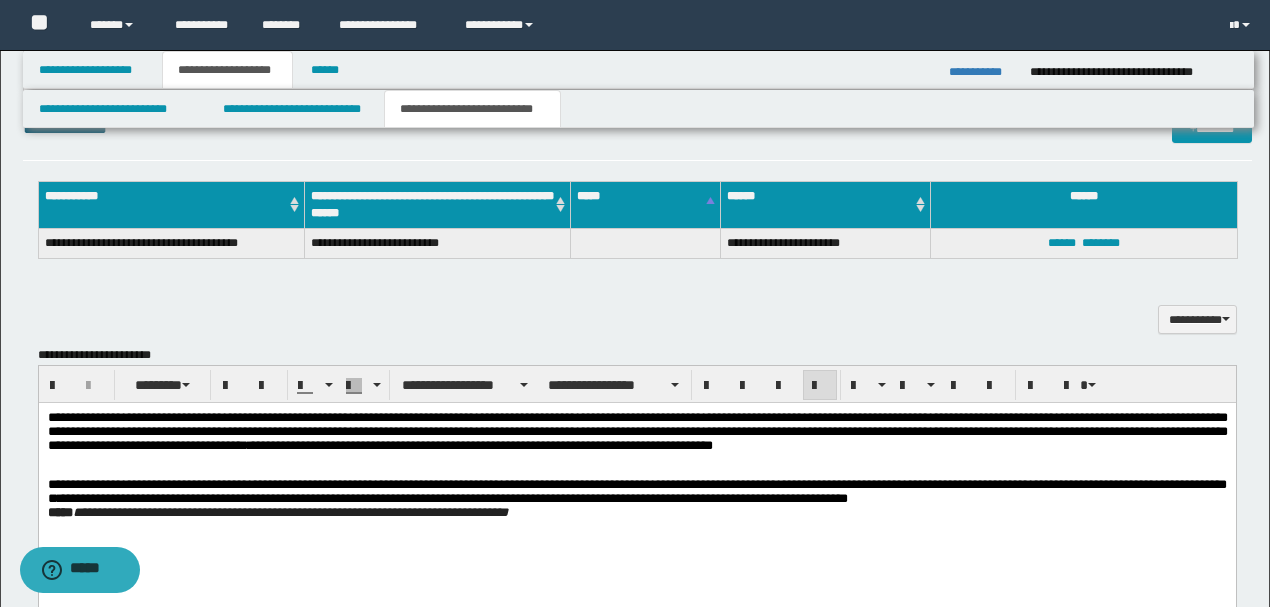 click on "**********" at bounding box center [479, 444] 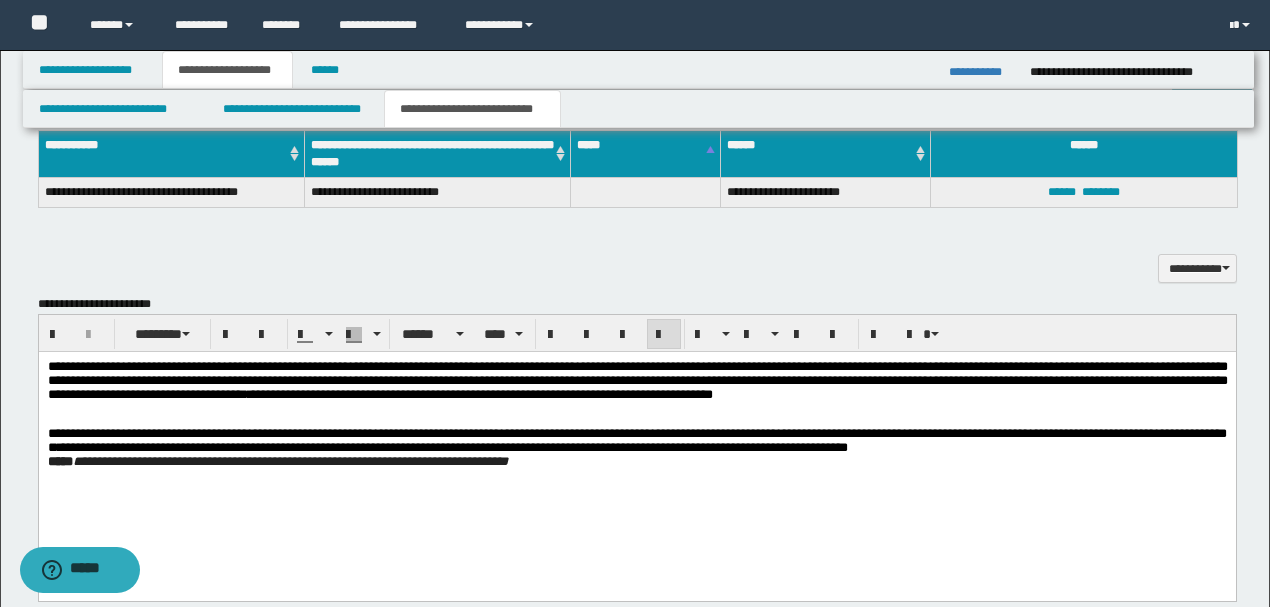scroll, scrollTop: 933, scrollLeft: 0, axis: vertical 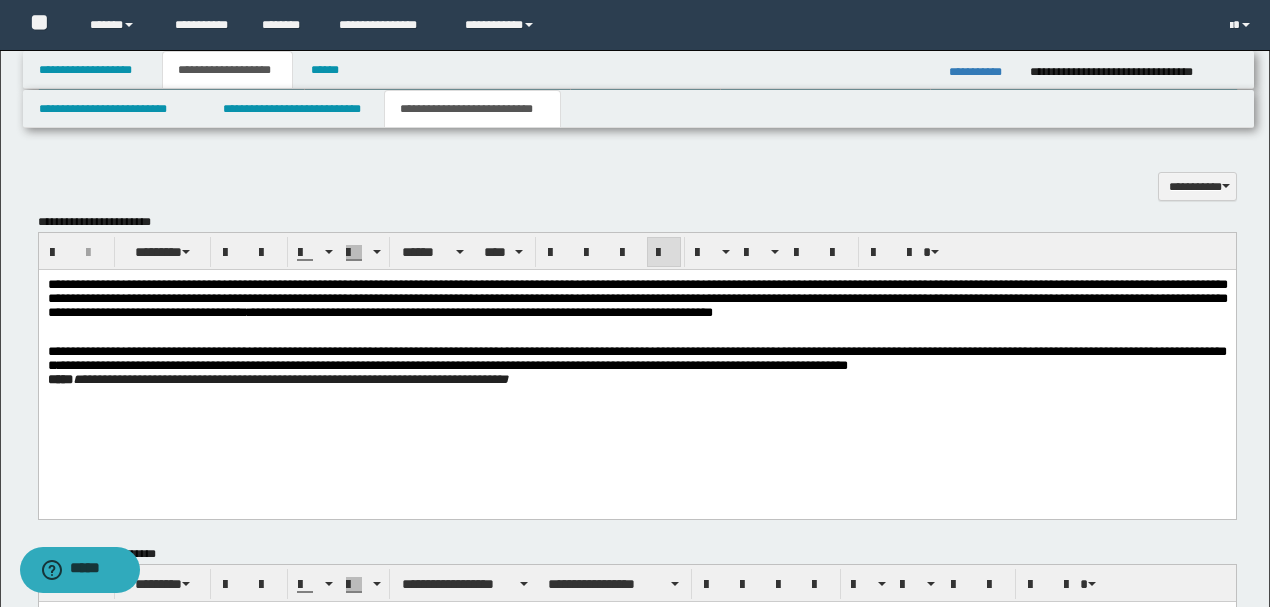 click on "**********" at bounding box center (636, 379) 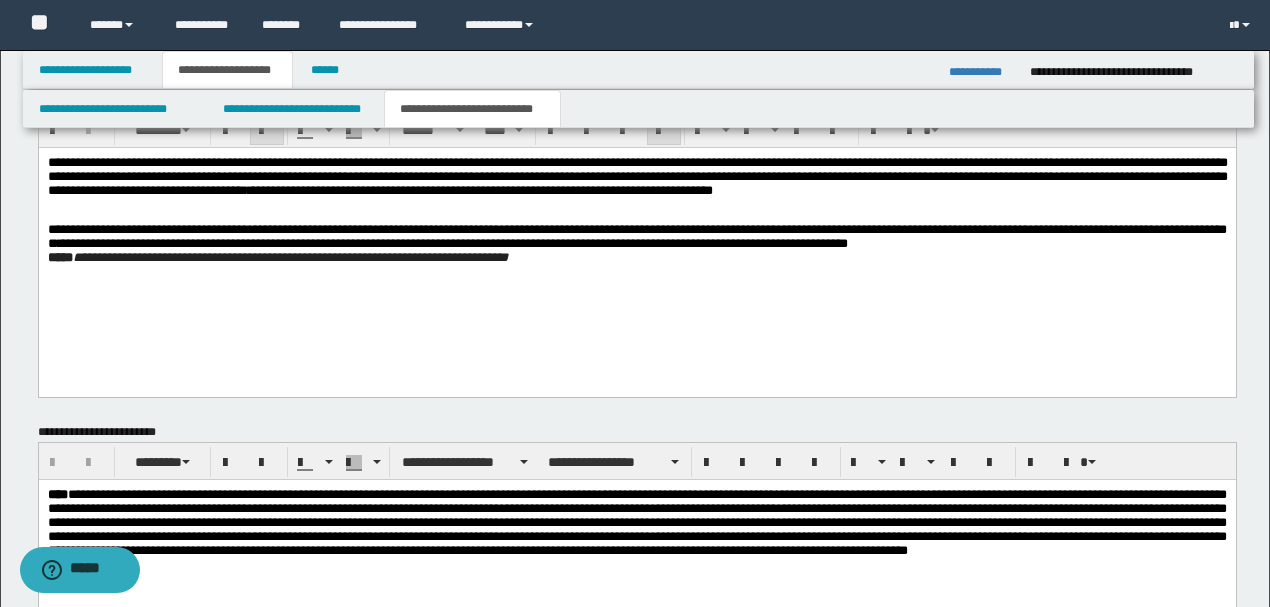 scroll, scrollTop: 1266, scrollLeft: 0, axis: vertical 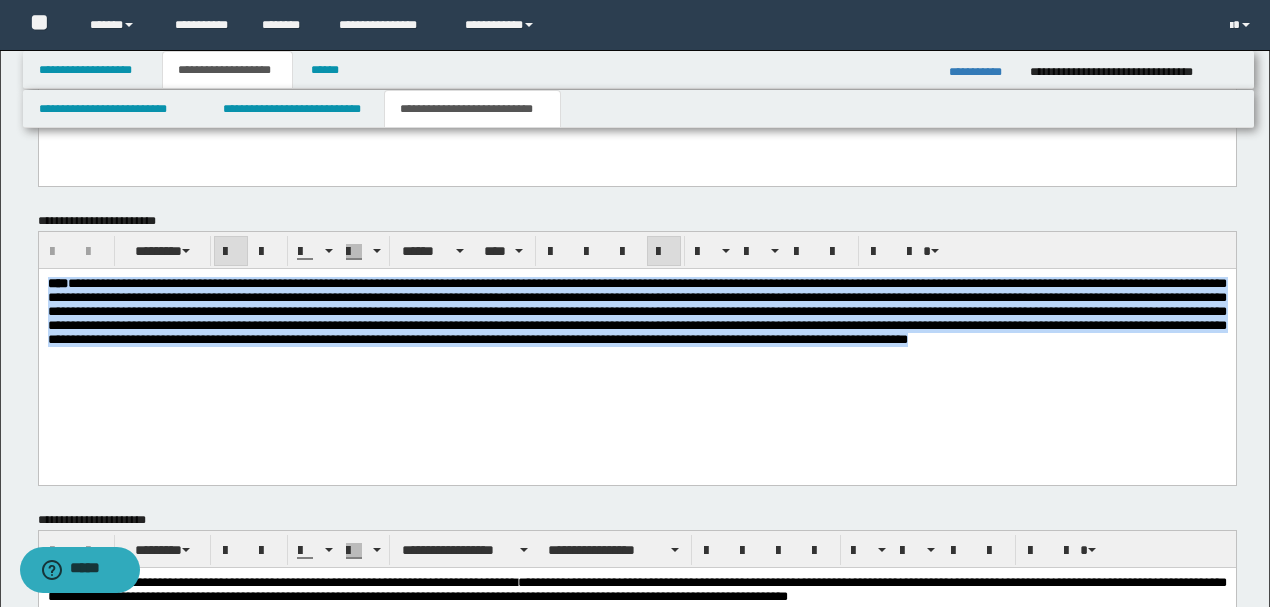 drag, startPoint x: 824, startPoint y: 377, endPoint x: 38, endPoint y: 553, distance: 805.46387 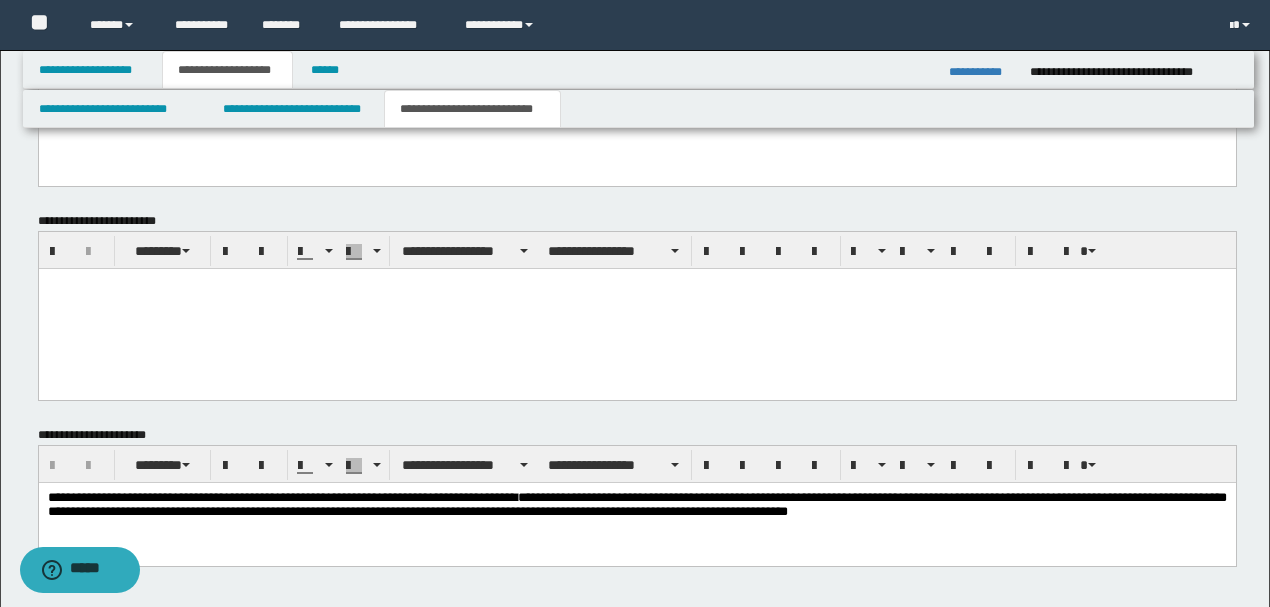 click on "**********" at bounding box center (636, 505) 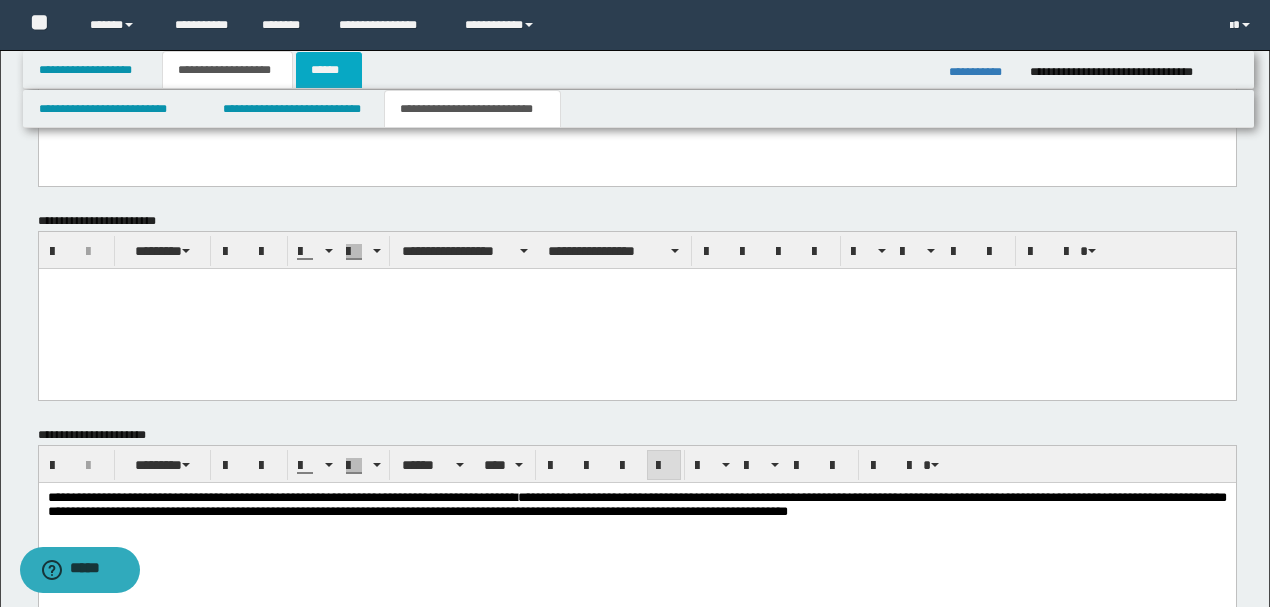 click on "******" at bounding box center (329, 70) 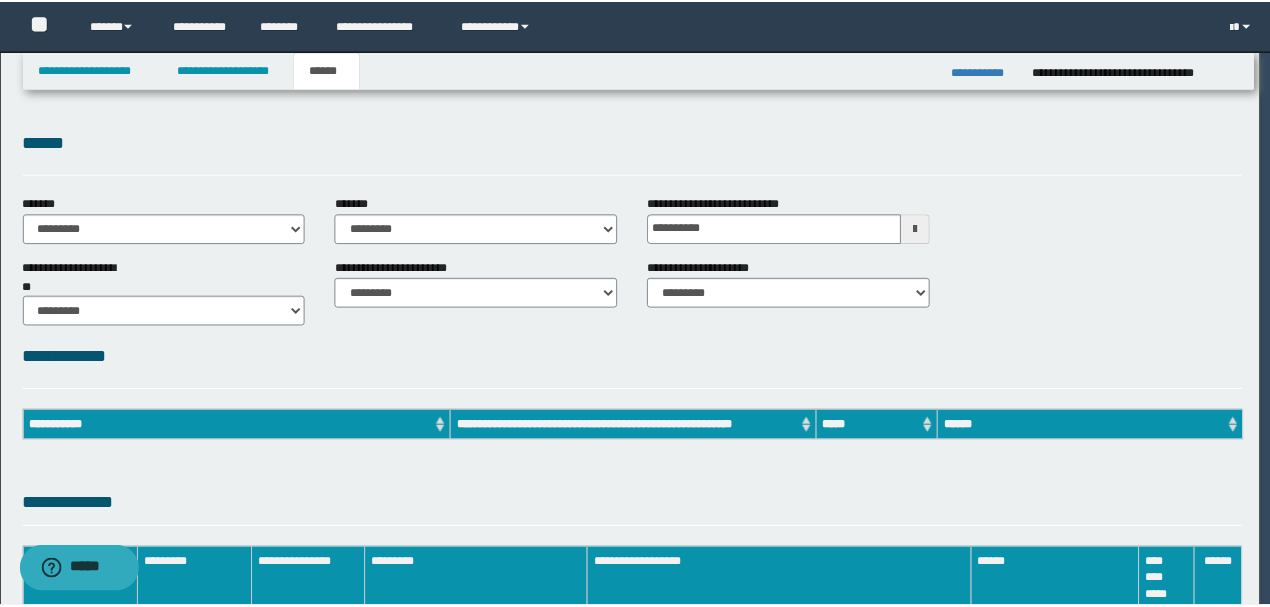 scroll, scrollTop: 0, scrollLeft: 0, axis: both 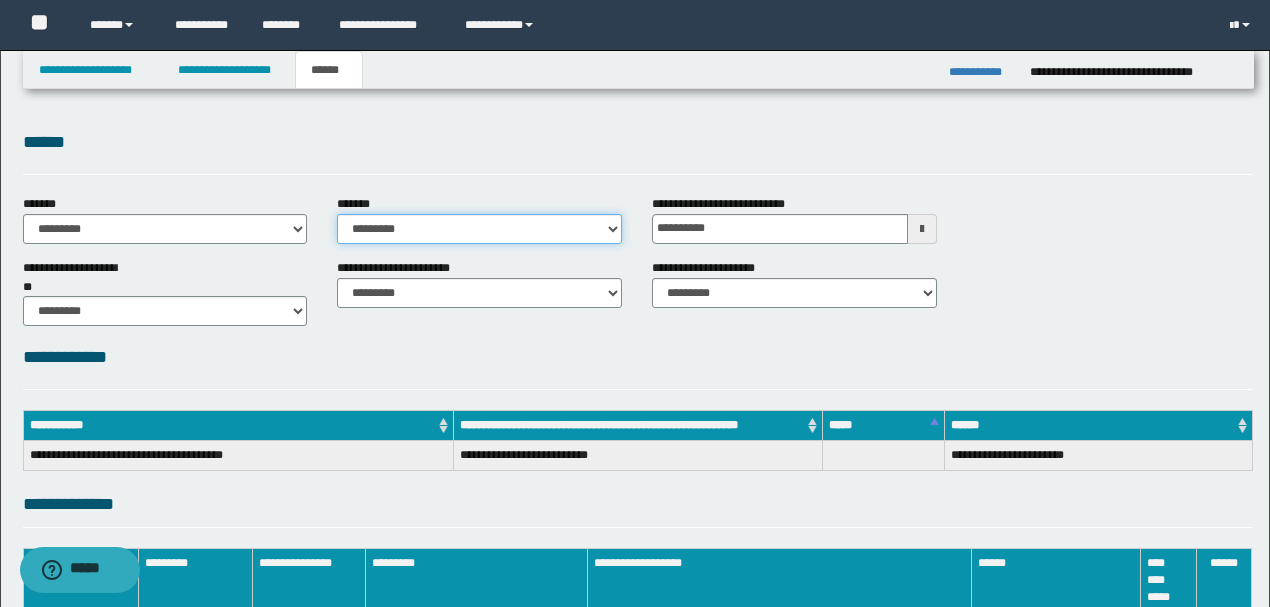 click on "**********" at bounding box center (479, 229) 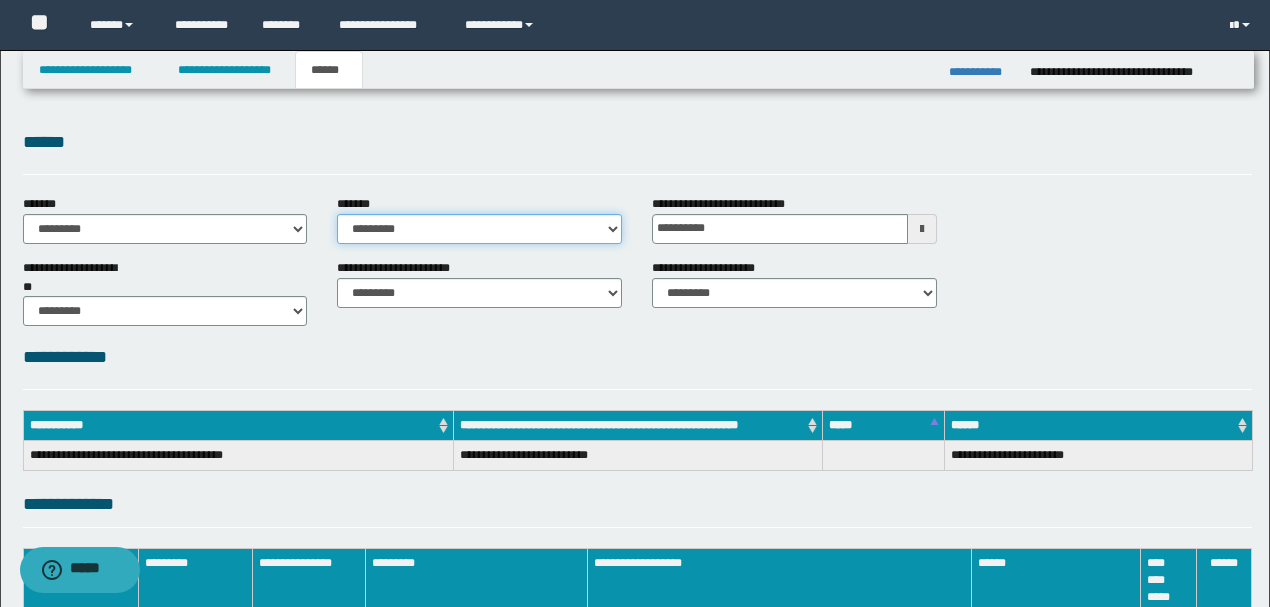 select on "**" 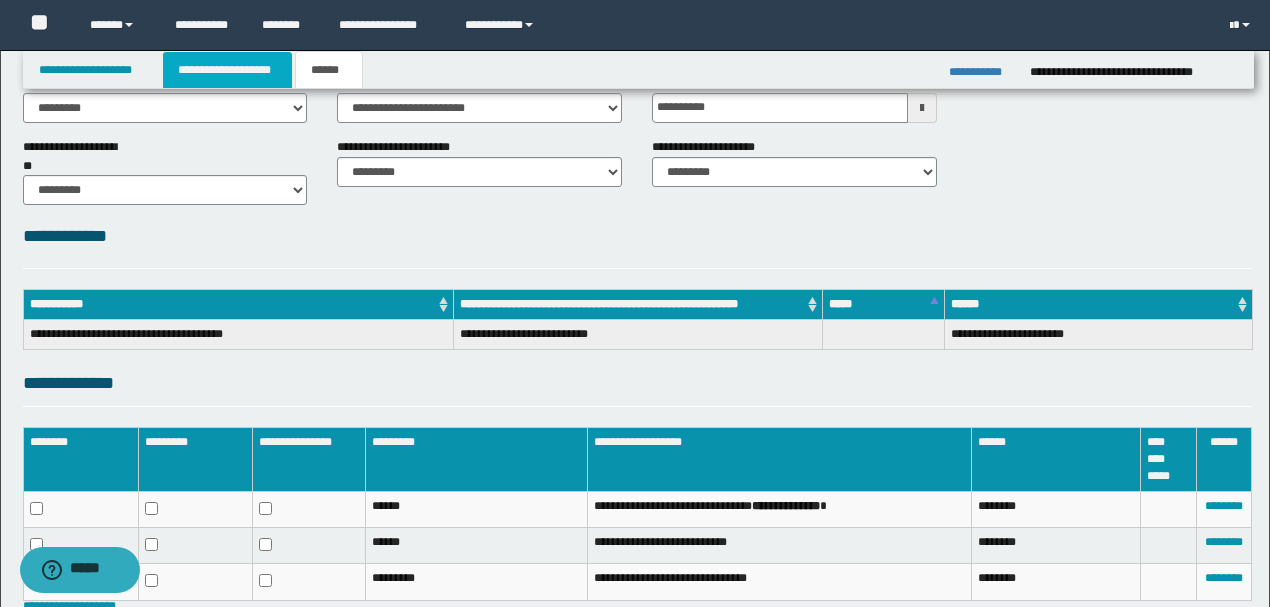 click on "**********" at bounding box center (227, 70) 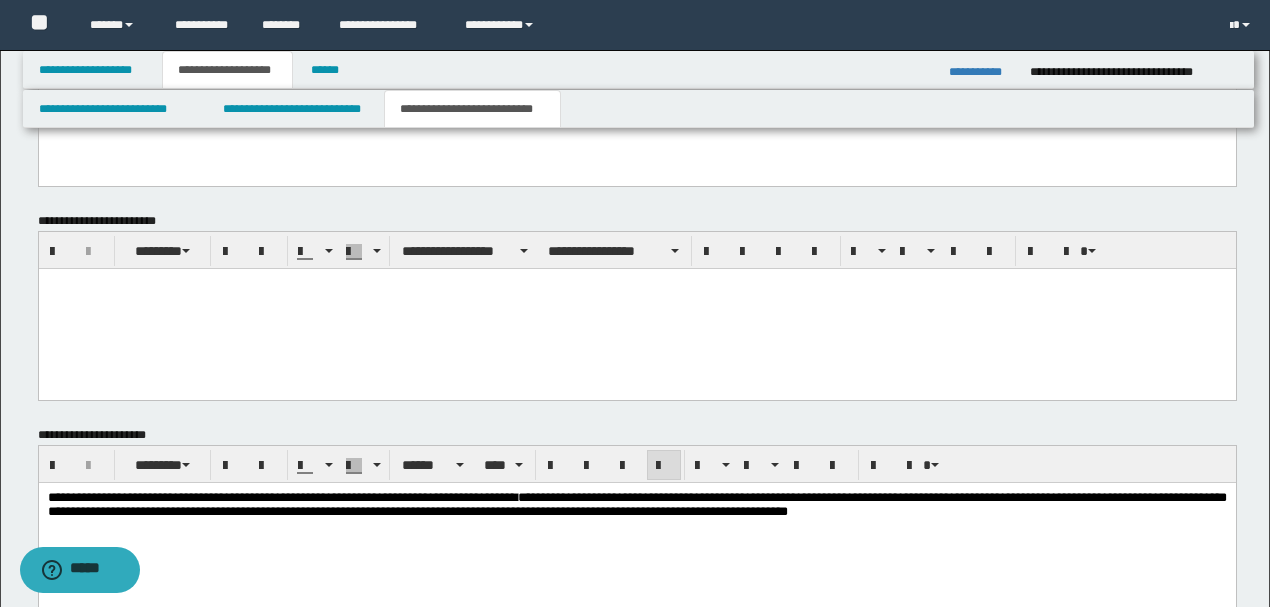 scroll, scrollTop: 1429, scrollLeft: 0, axis: vertical 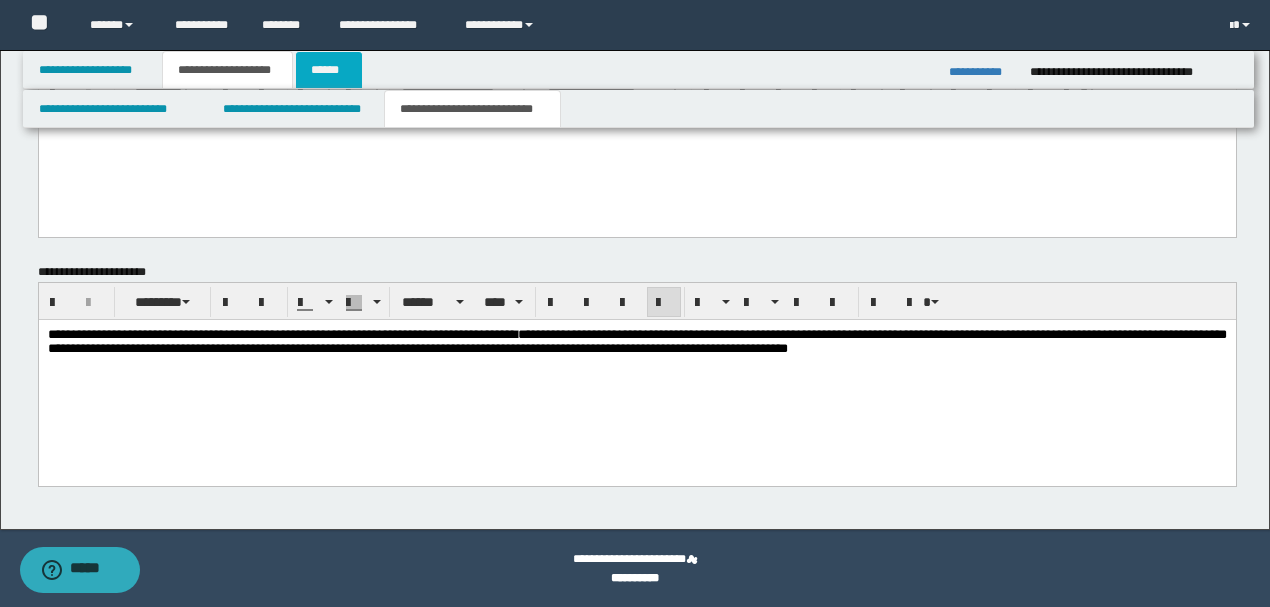 click on "******" at bounding box center [329, 70] 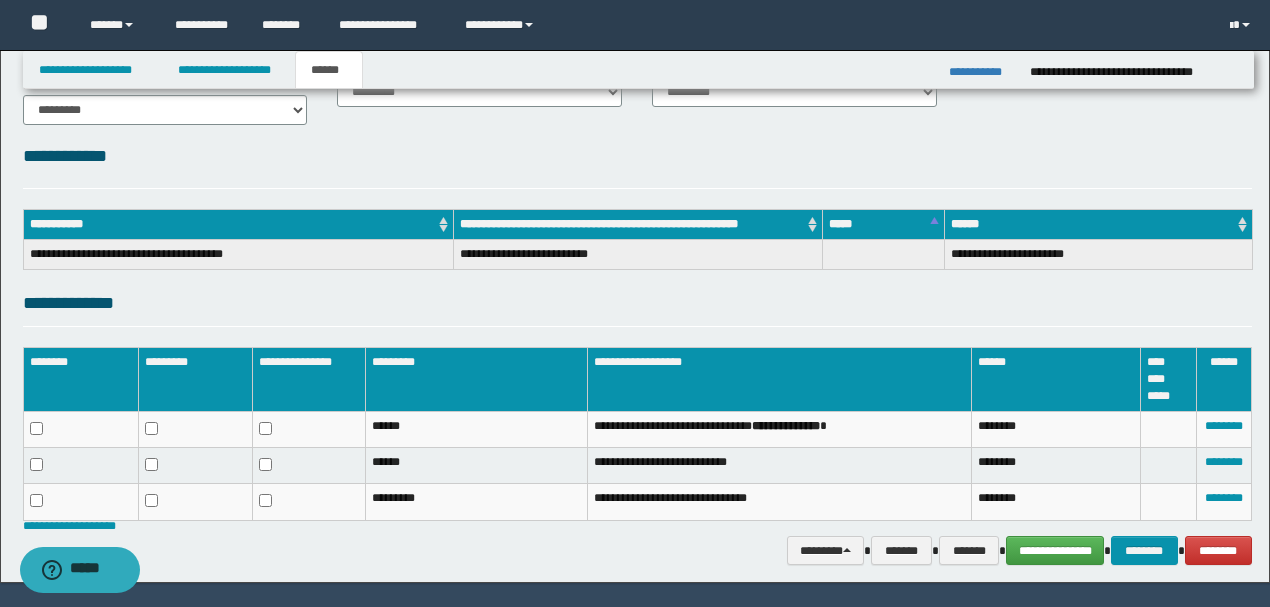 scroll, scrollTop: 254, scrollLeft: 0, axis: vertical 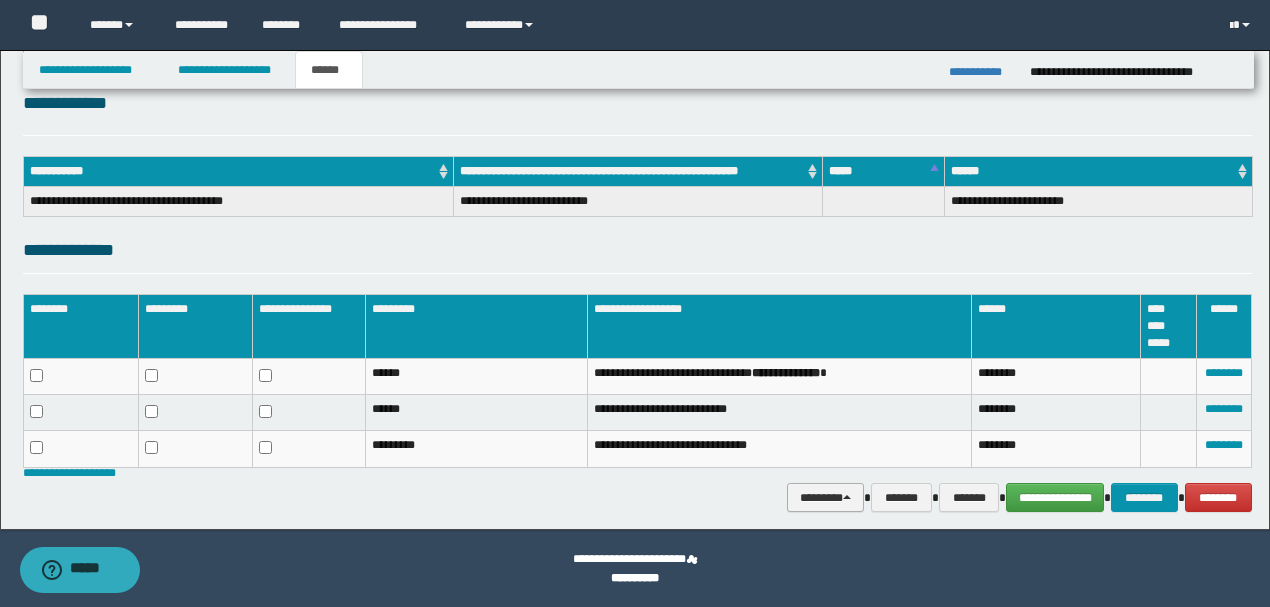 click on "********" at bounding box center (826, 497) 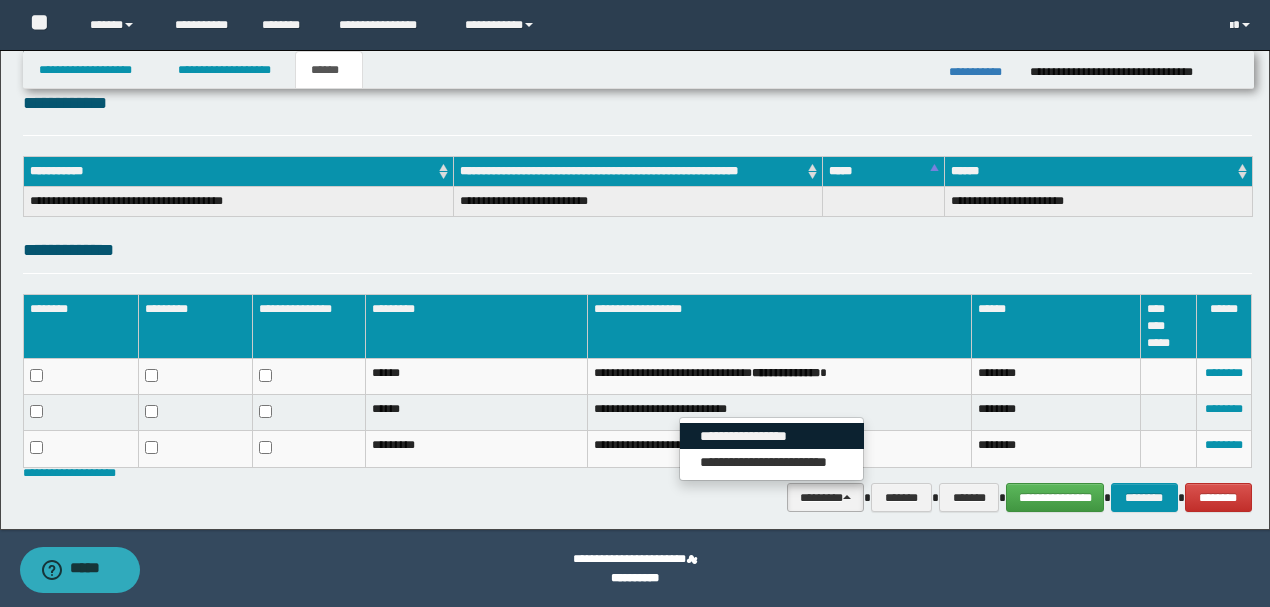 click on "**********" at bounding box center [772, 436] 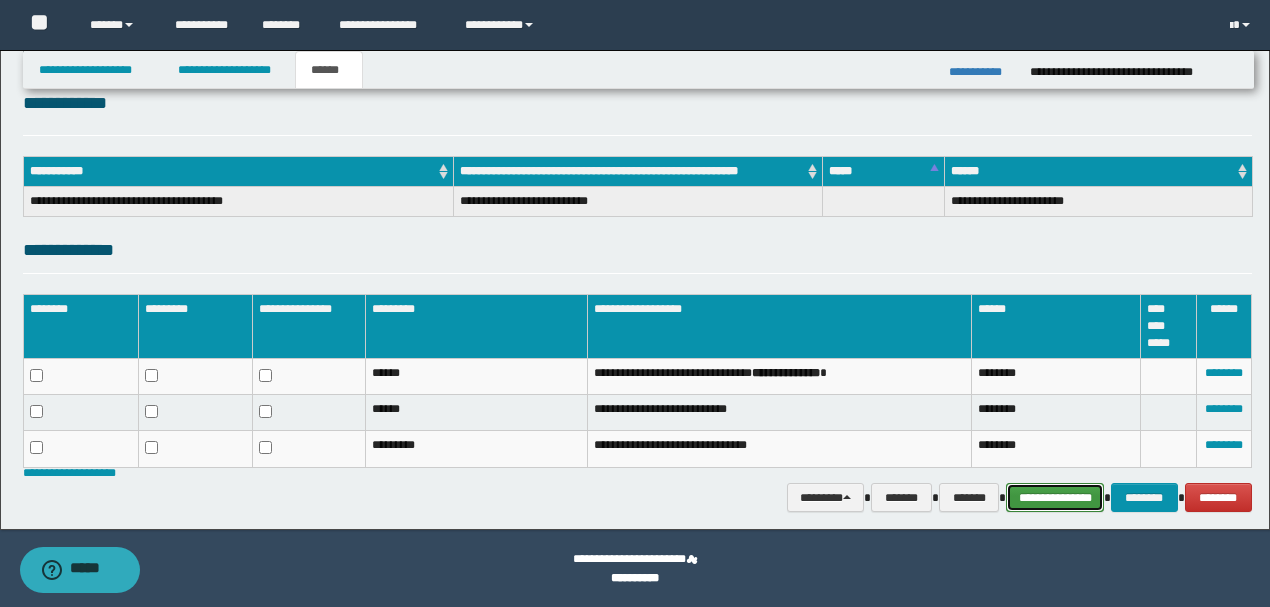 click on "**********" at bounding box center (1055, 497) 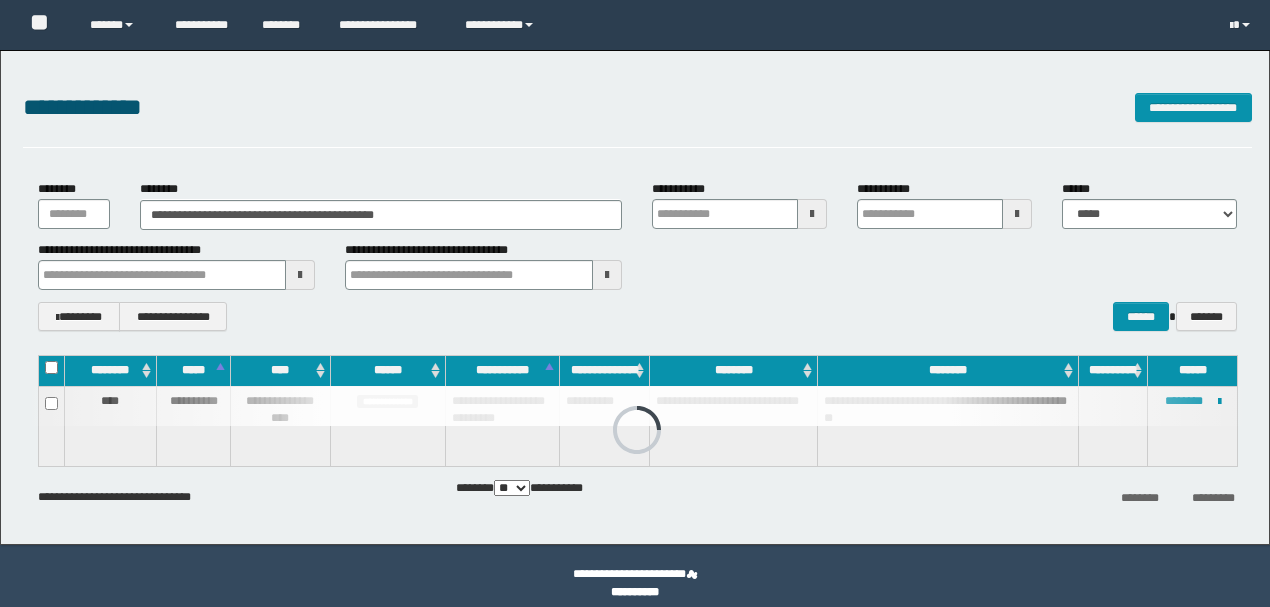 scroll, scrollTop: 0, scrollLeft: 0, axis: both 